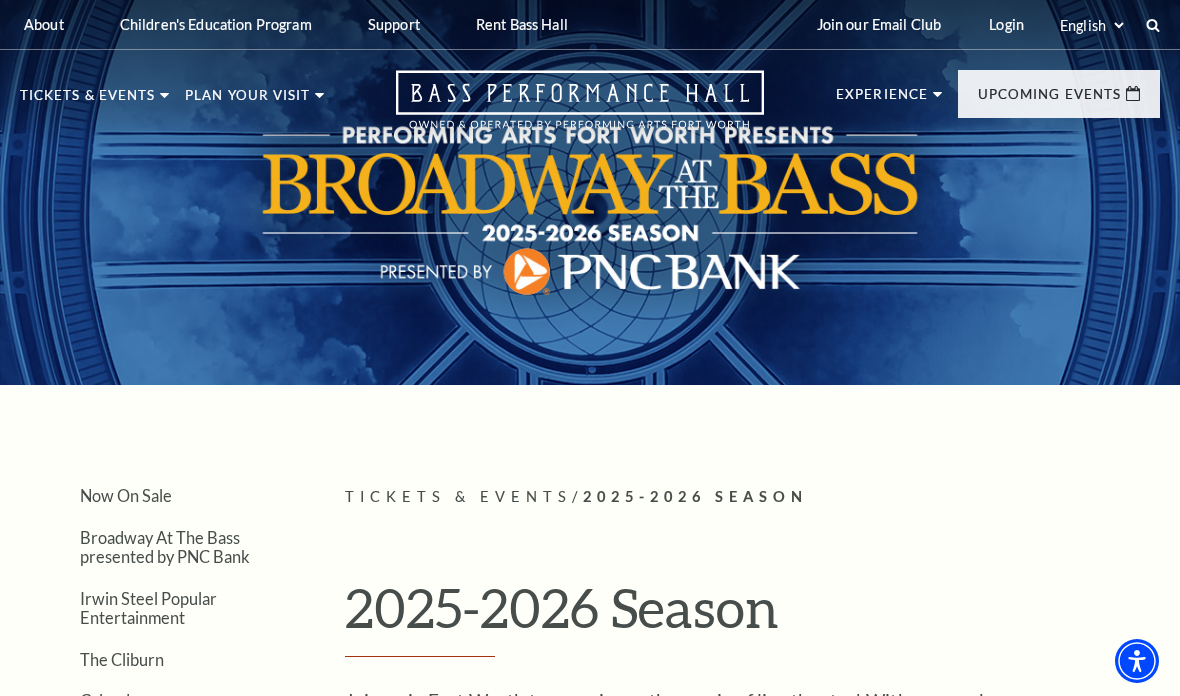 scroll, scrollTop: 0, scrollLeft: 0, axis: both 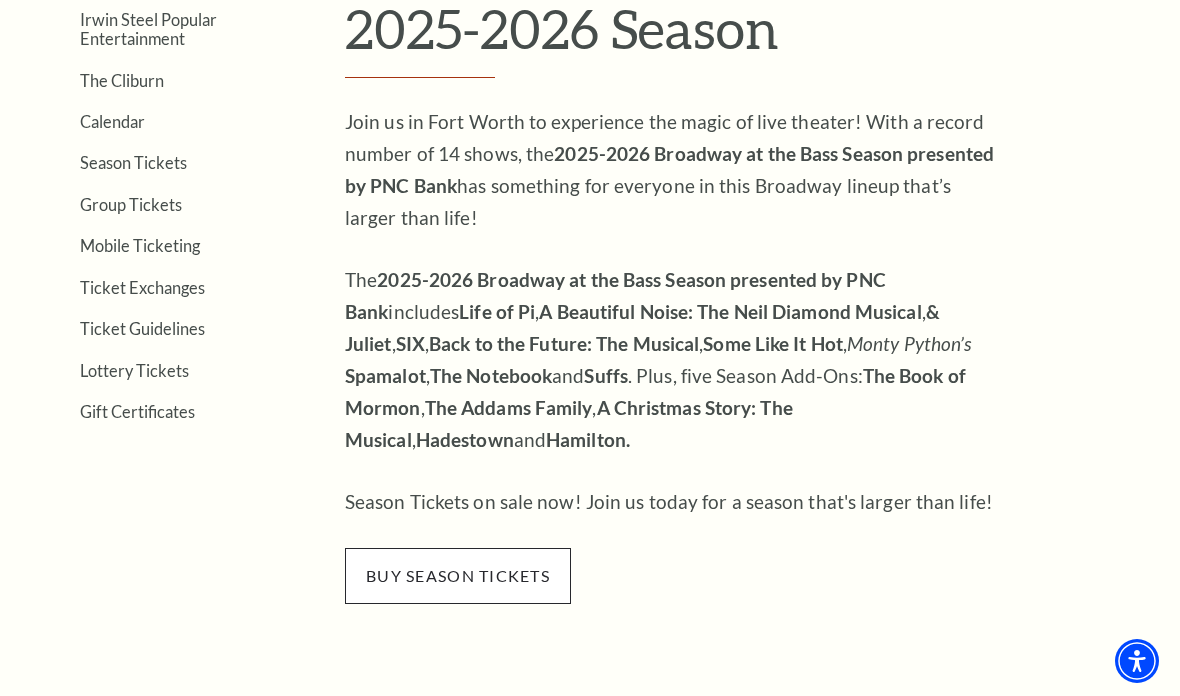 click on "buy season tickets" at bounding box center (458, 576) 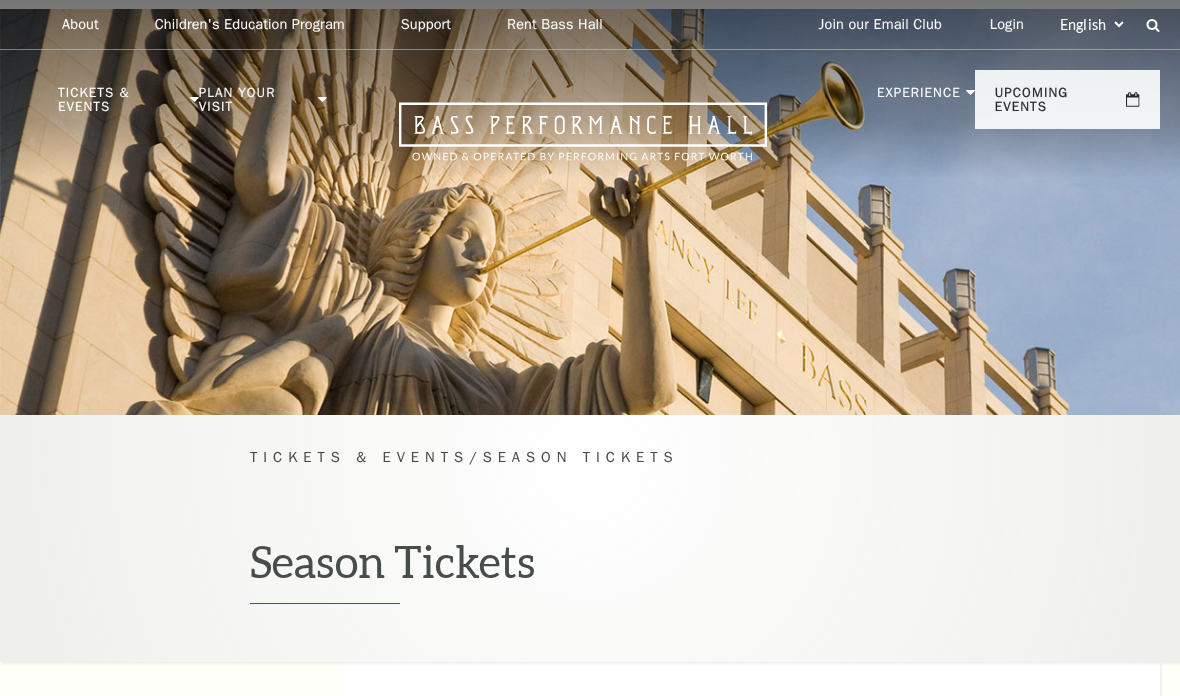 scroll, scrollTop: 0, scrollLeft: 0, axis: both 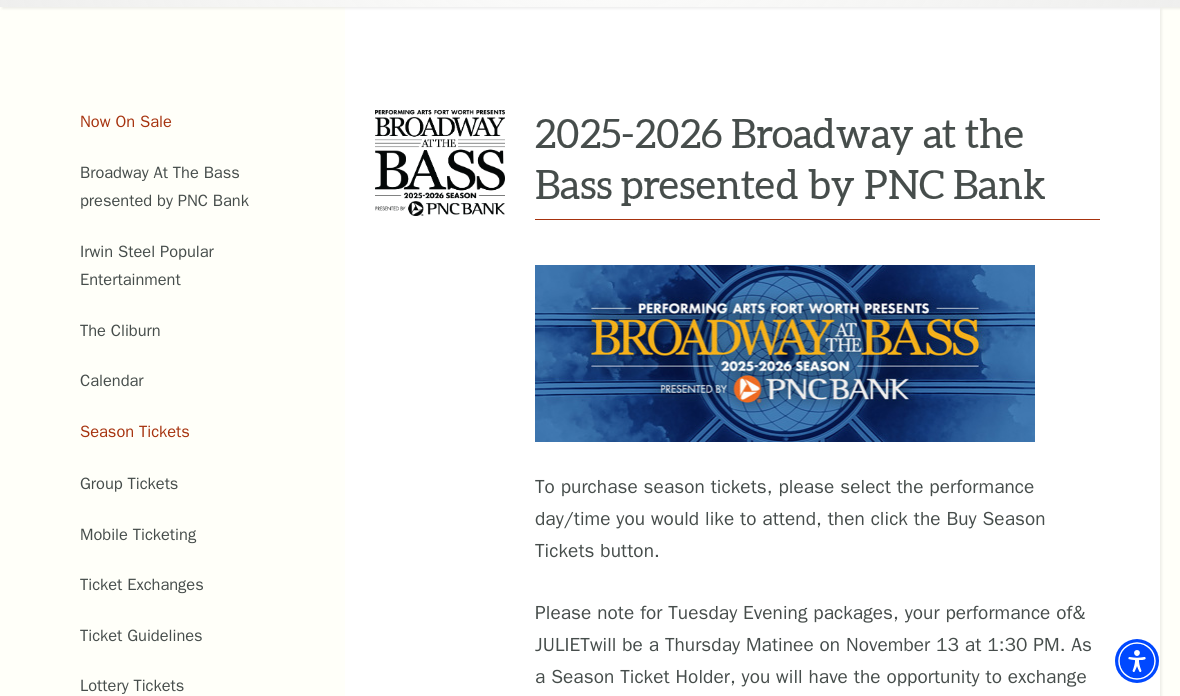 click on "Now On Sale" at bounding box center [126, 121] 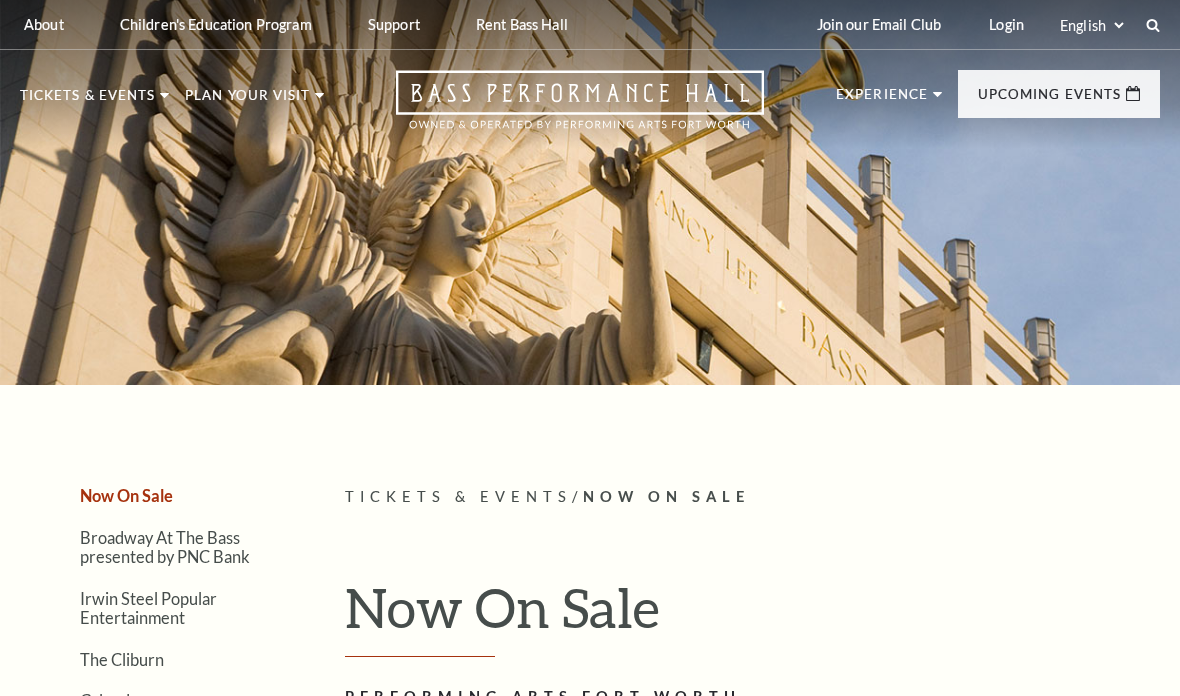 scroll, scrollTop: 0, scrollLeft: 0, axis: both 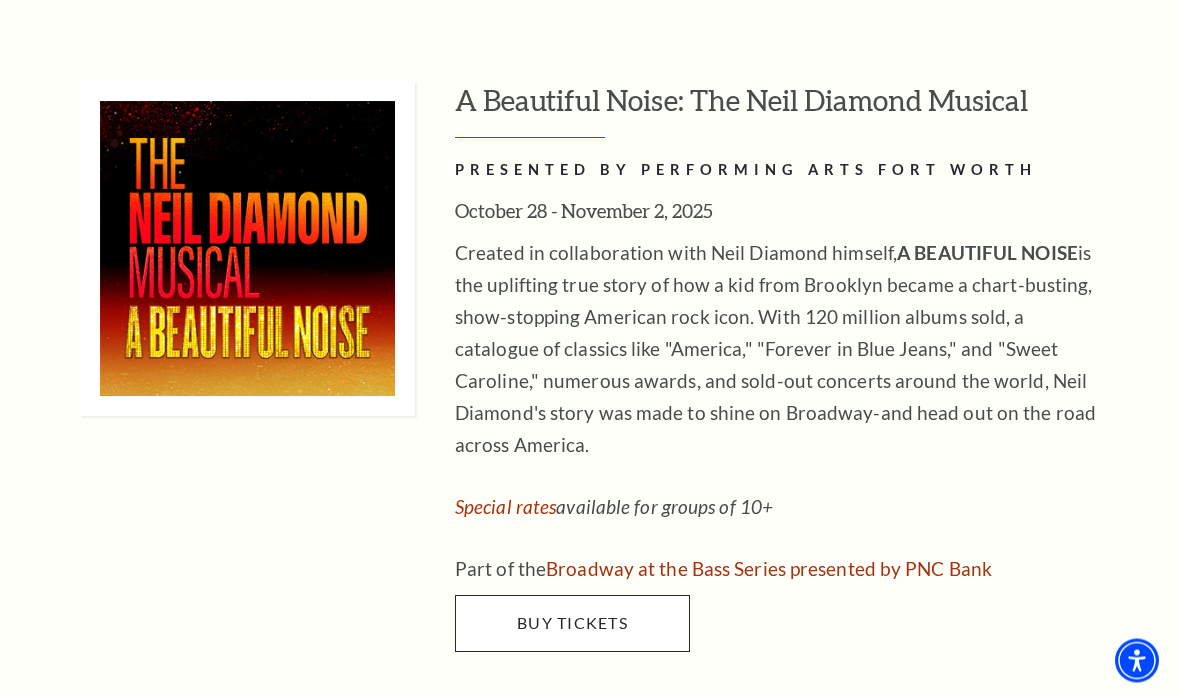 click on "Buy Tickets" at bounding box center (572, 624) 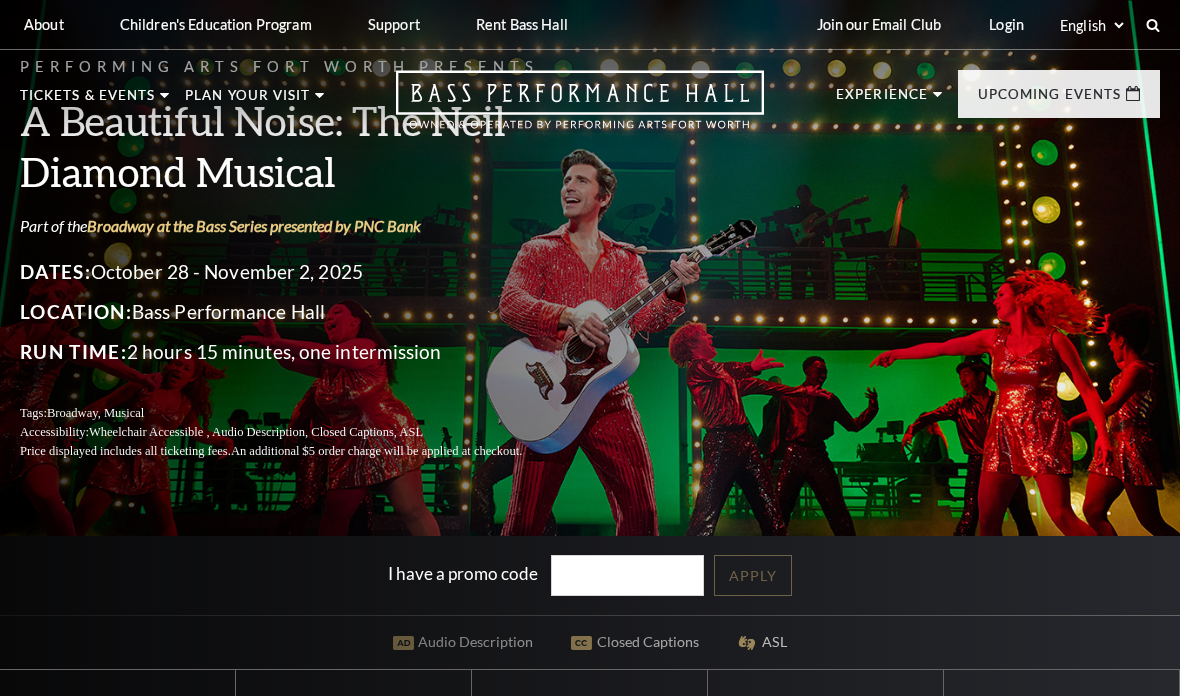 scroll, scrollTop: 0, scrollLeft: 0, axis: both 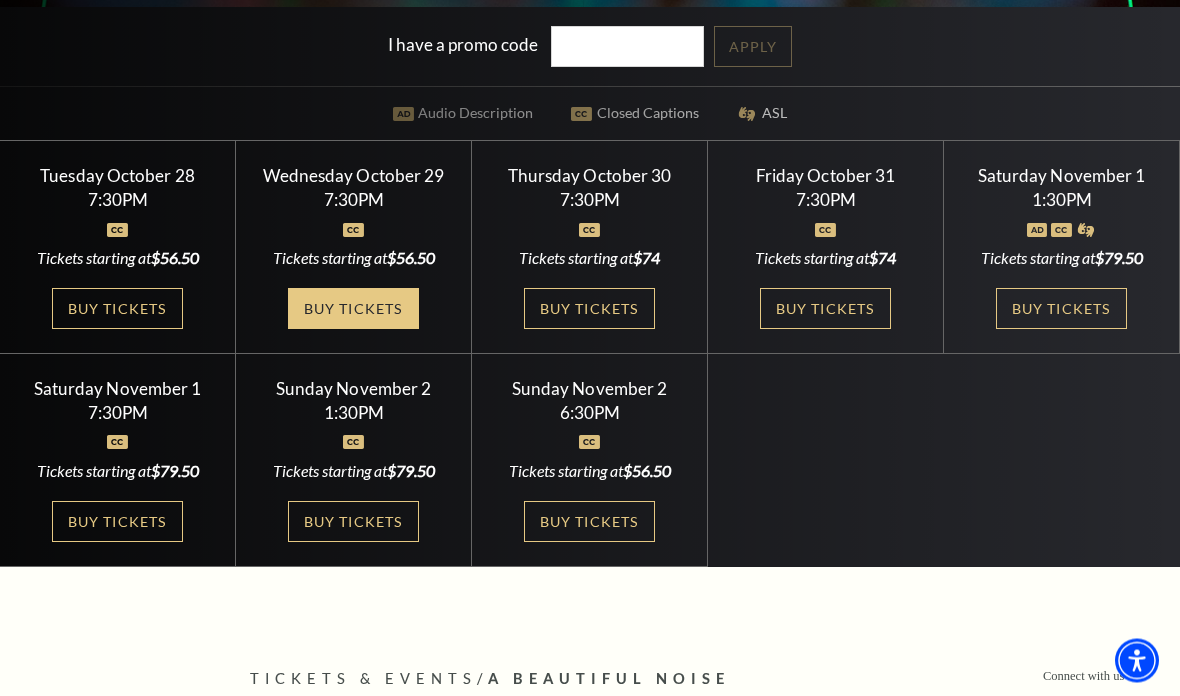 click on "Buy Tickets" at bounding box center [353, 309] 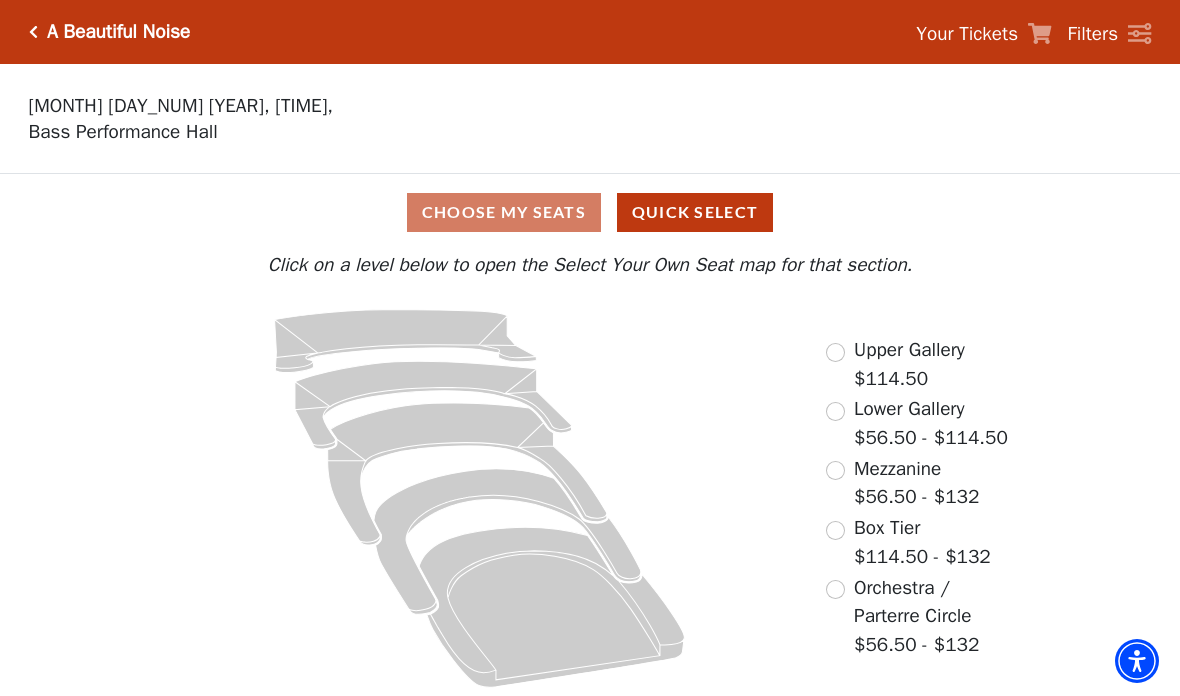scroll, scrollTop: 0, scrollLeft: 0, axis: both 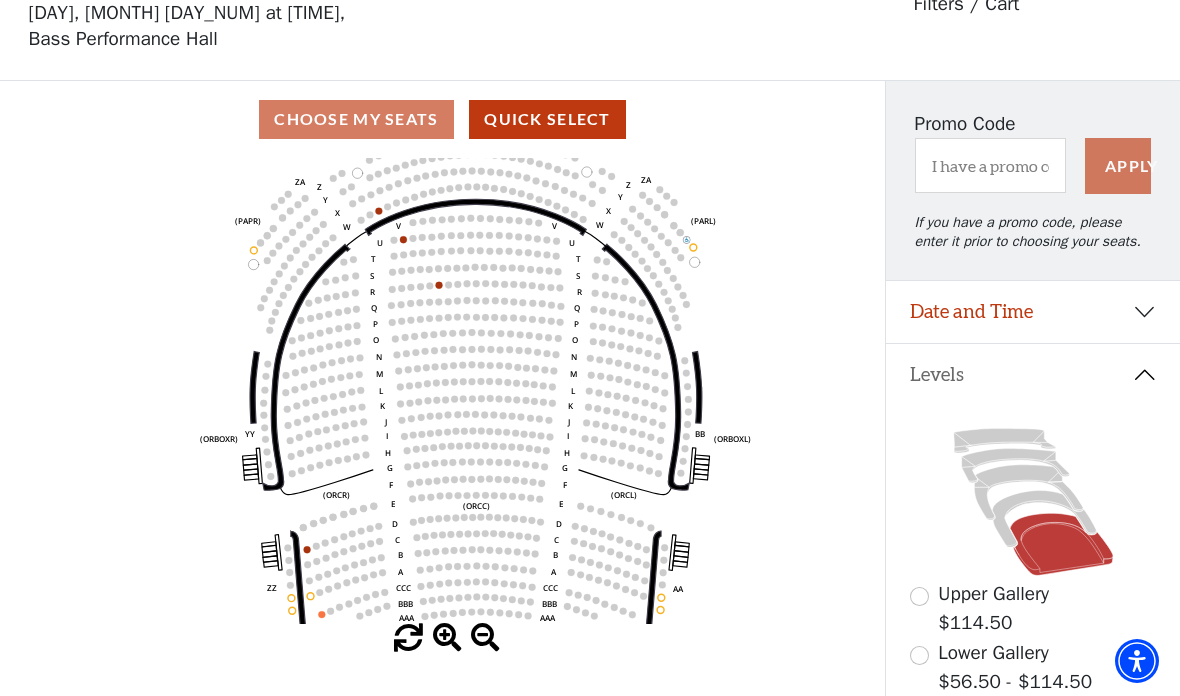 click 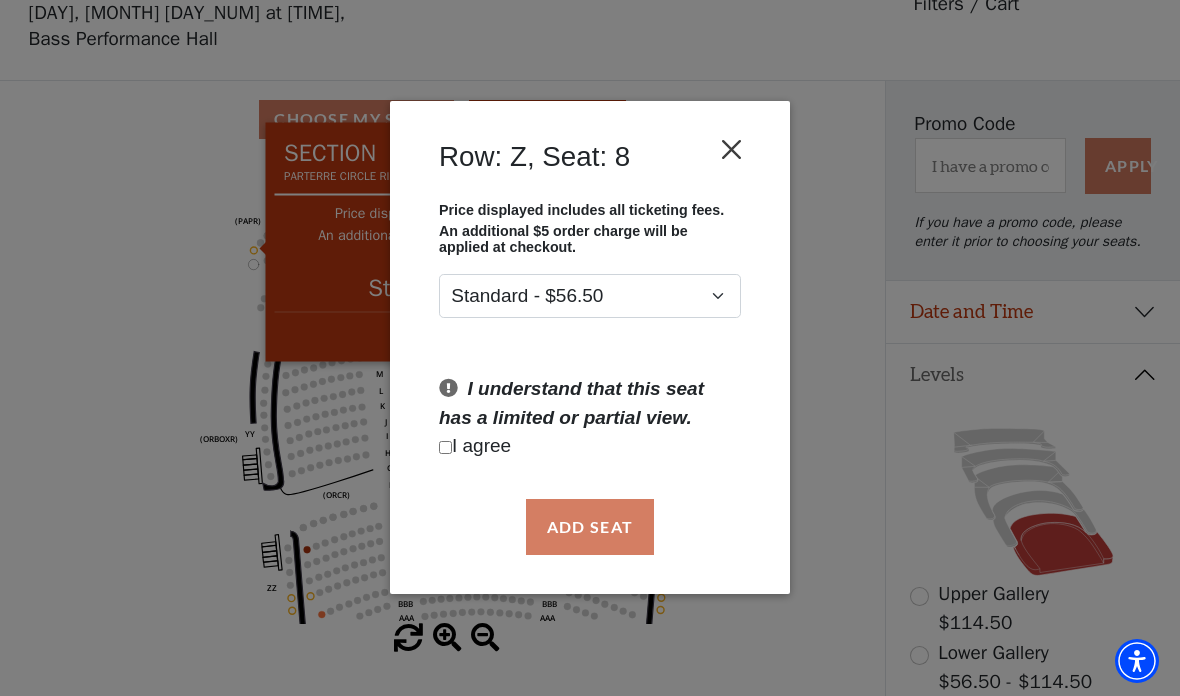 click at bounding box center (732, 150) 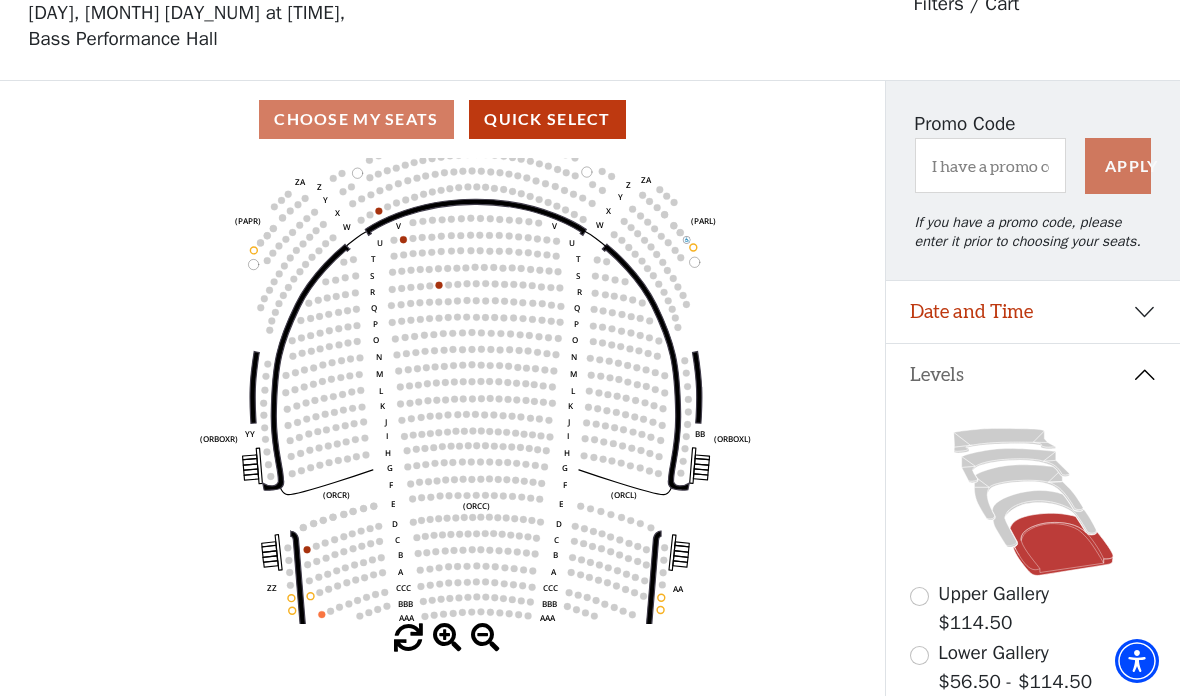 click on "Left   (ORPITL)   Right   (ORPITR)   Center   (ORPITC)   ZZ   AA   YY   BB   ZA   ZA   (ORCL)   (ORCR)   (ORCC)   (ORBOXL)   (ORBOXR)   (PARL)   (PAPR)   (PARC)   Z   Y   X   W   Z   Y   X   W   V   U   T   S   R   Q   P   O   N   M   L   K   J   I   H   G   F   E   D   C   B   A   CCC   BBB   AAA   V   U   T   S   R   Q   P   O   N   M   L   K   J   I   H   G   F   E   D   C   B   A   CCC   BBB   AAA" 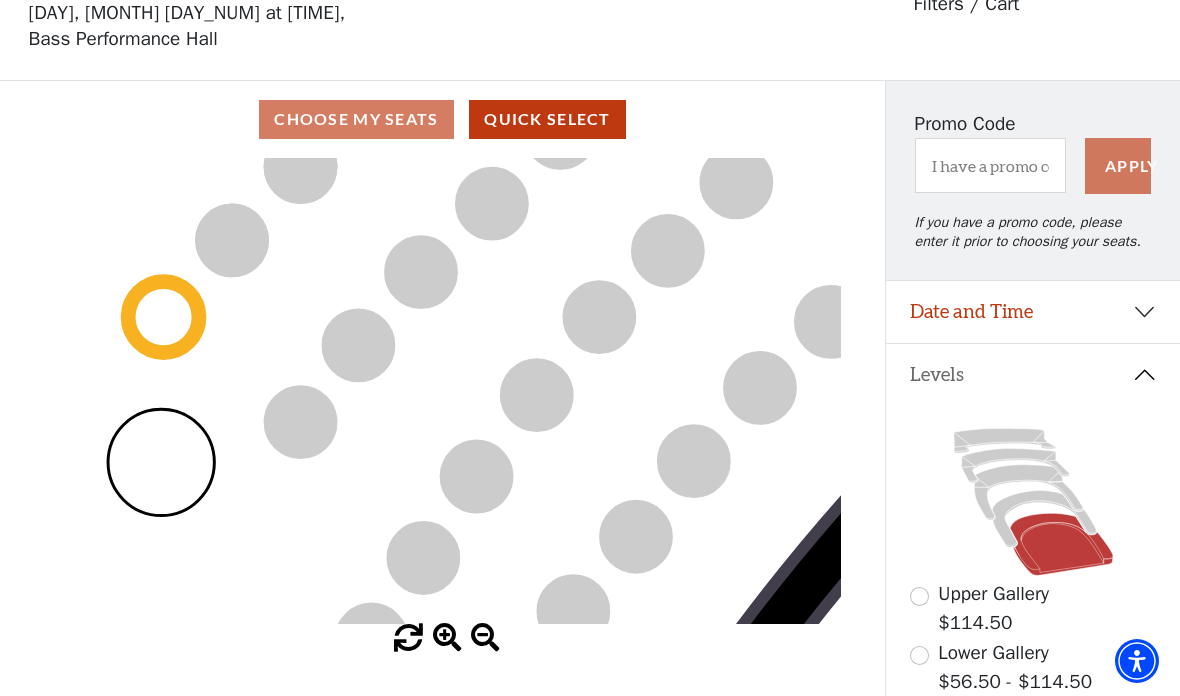 click 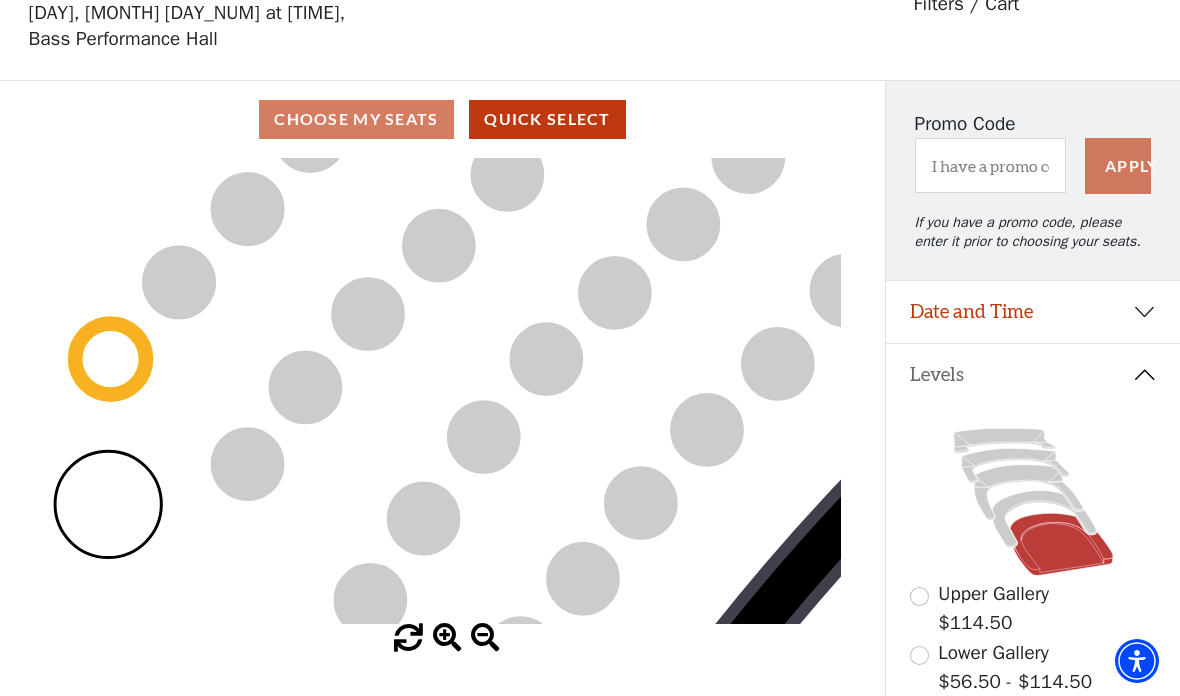 click 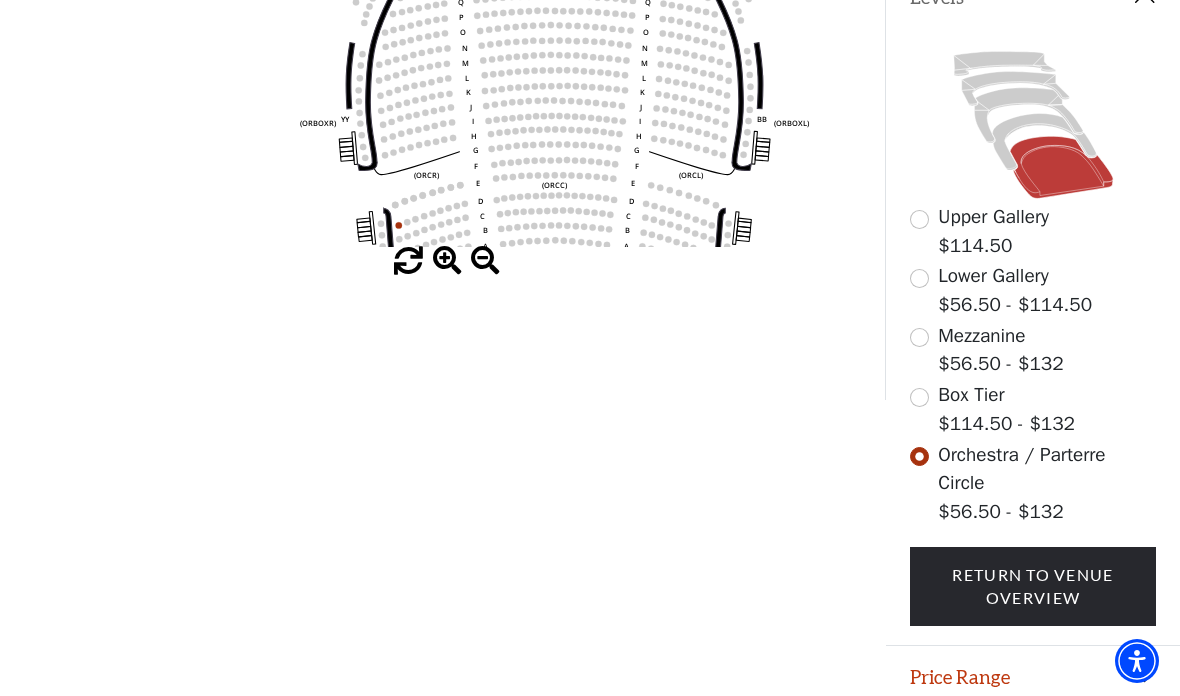 scroll, scrollTop: 550, scrollLeft: 0, axis: vertical 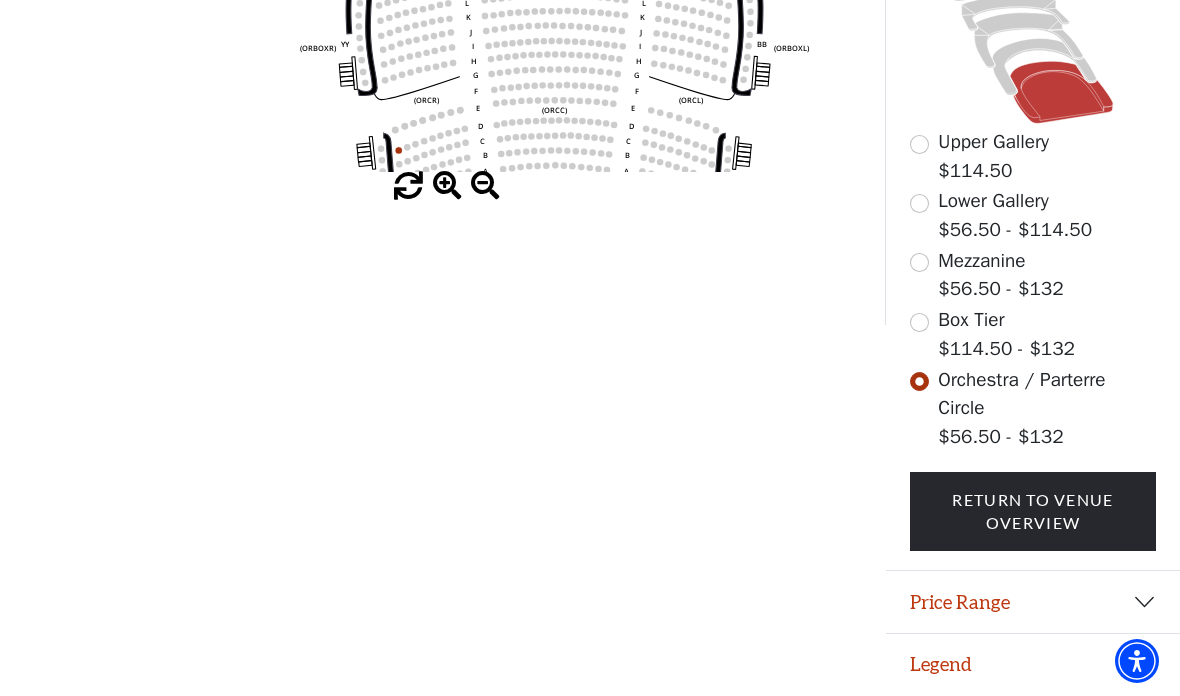 click on "Legend" at bounding box center [1033, 665] 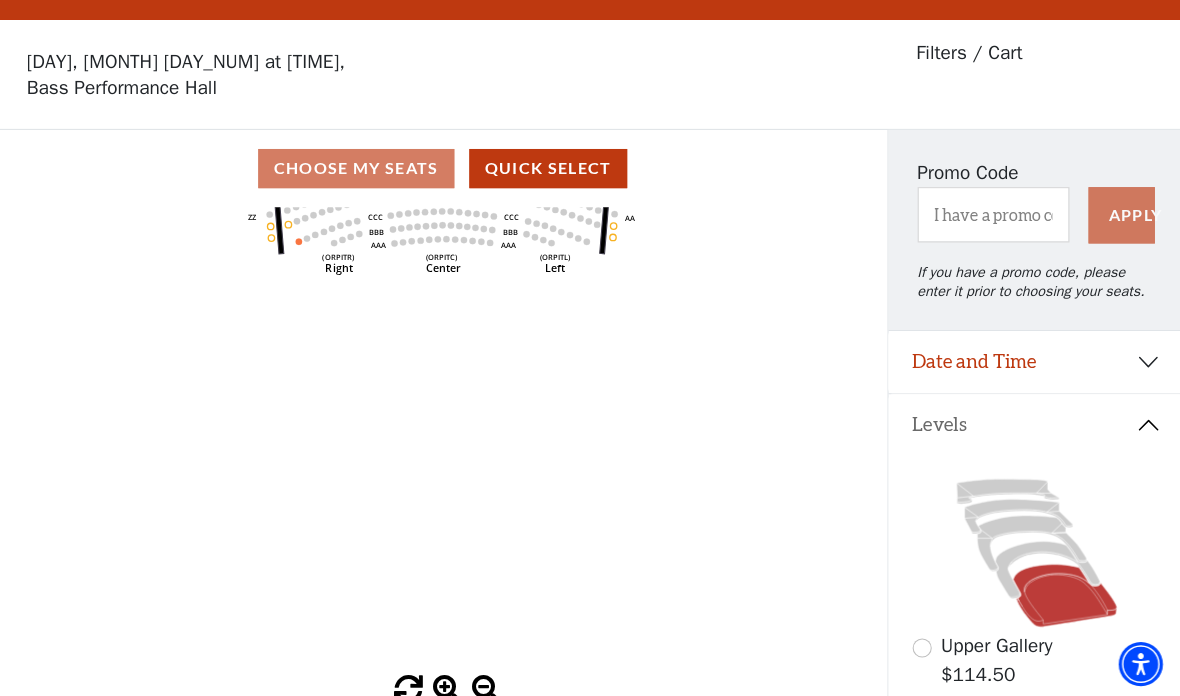 scroll, scrollTop: 0, scrollLeft: 0, axis: both 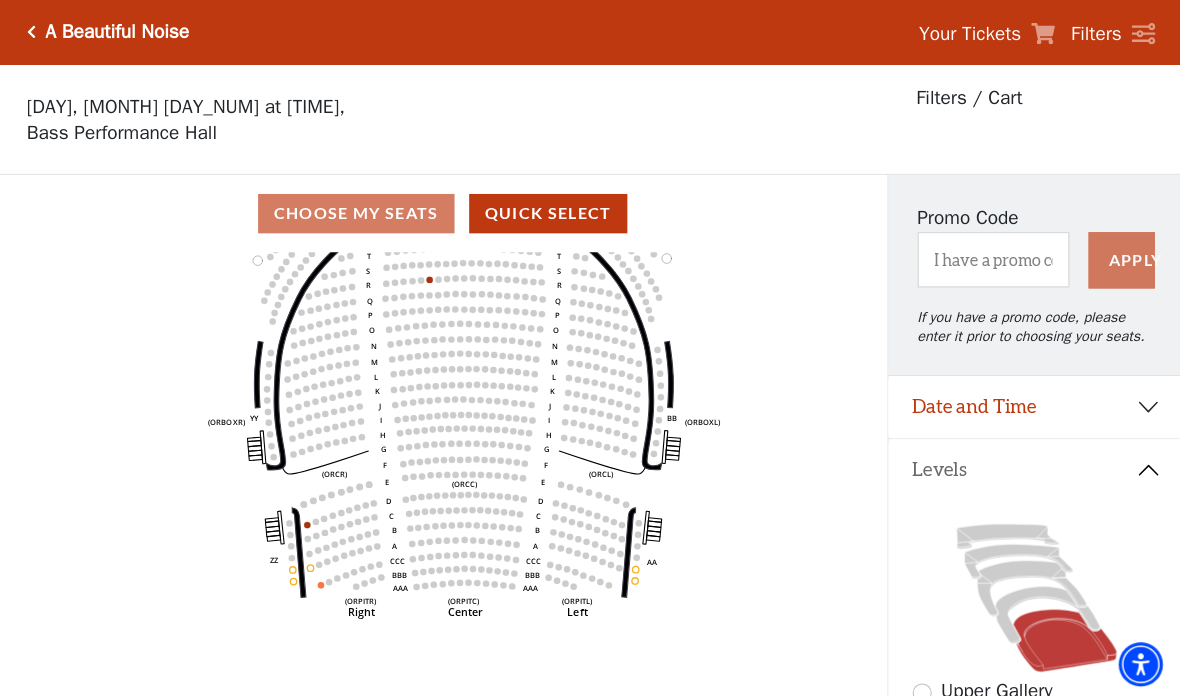 click on "Left   (ORPITL)   Right   (ORPITR)   Center   (ORPITC)   ZZ   AA   YY   BB   ZA   ZA   (ORCL)   (ORCR)   (ORCC)   (ORBOXL)   (ORBOXR)   (PARL)   (PAPR)   (PARC)   Z   Y   X   W   Z   Y   X   W   V   U   T   S   R   Q   P   O   N   M   L   K   J   I   H   G   F   E   D   C   B   A   CCC   BBB   AAA   V   U   T   S   R   Q   P   O   N   M   L   K   J   I   H   G   F   E   D   C   B   A   CCC   BBB   AAA" 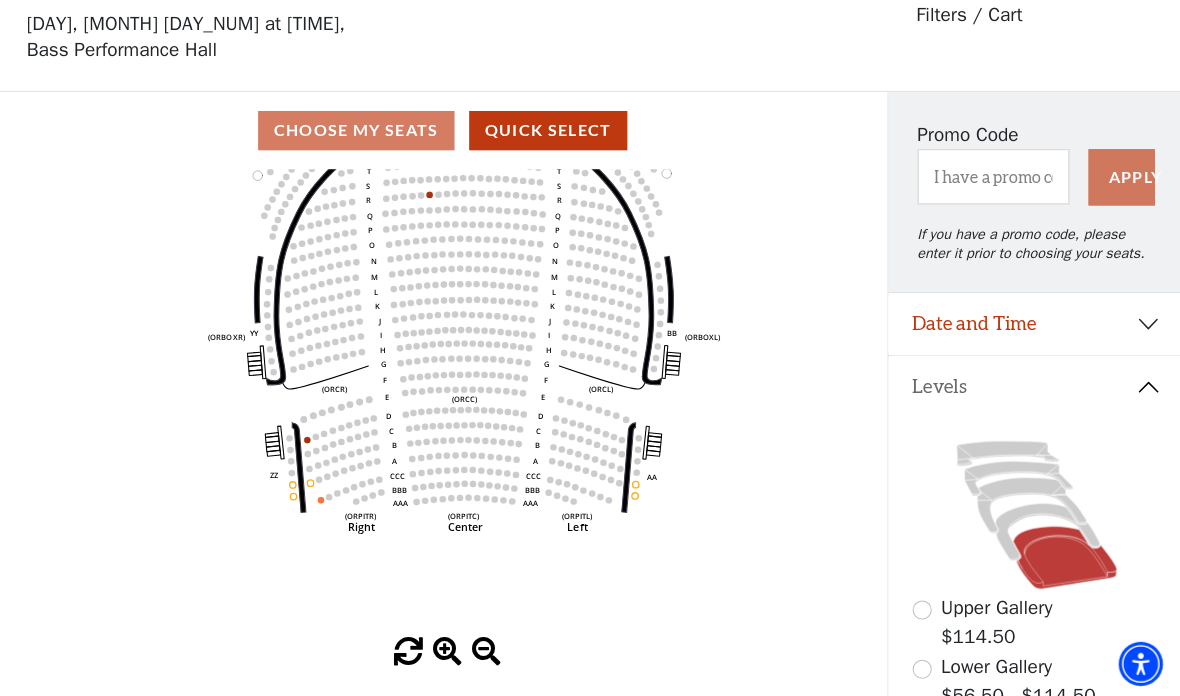 scroll, scrollTop: 85, scrollLeft: 0, axis: vertical 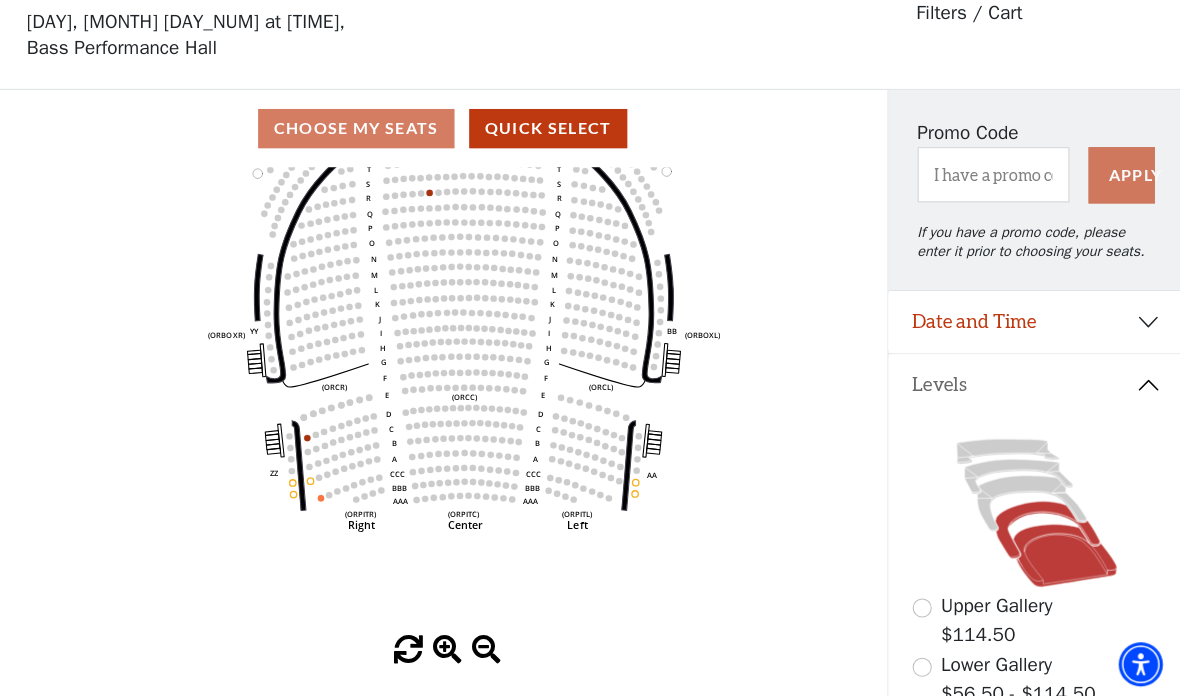 click 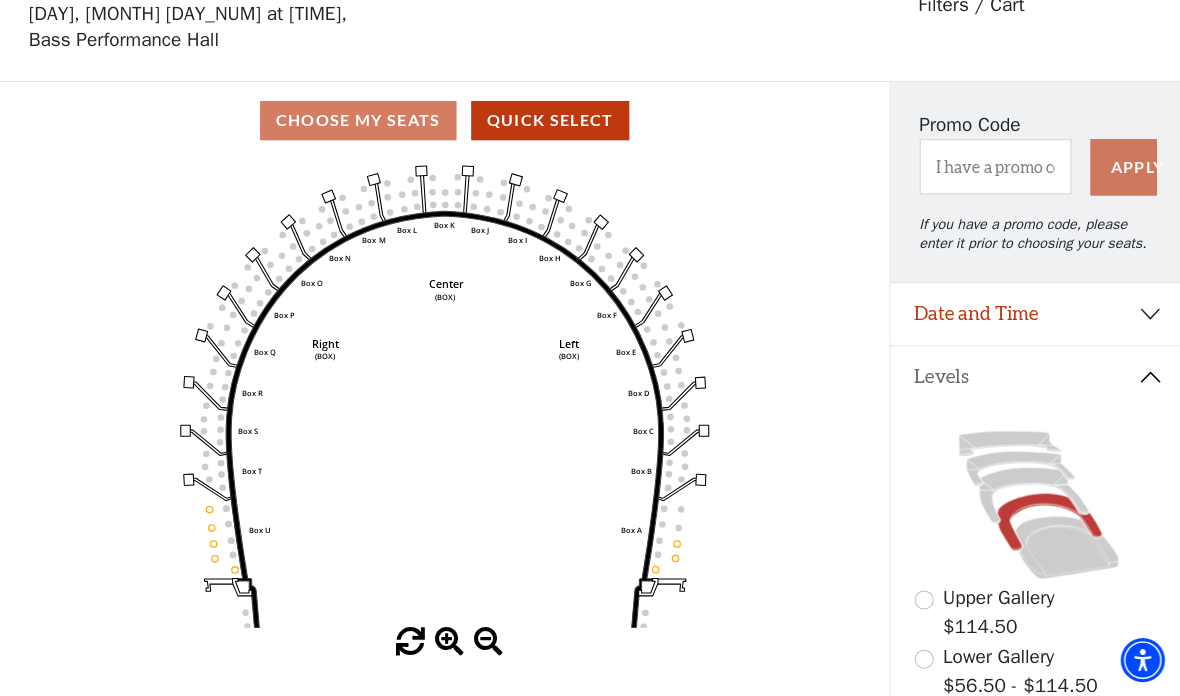 scroll, scrollTop: 89, scrollLeft: 0, axis: vertical 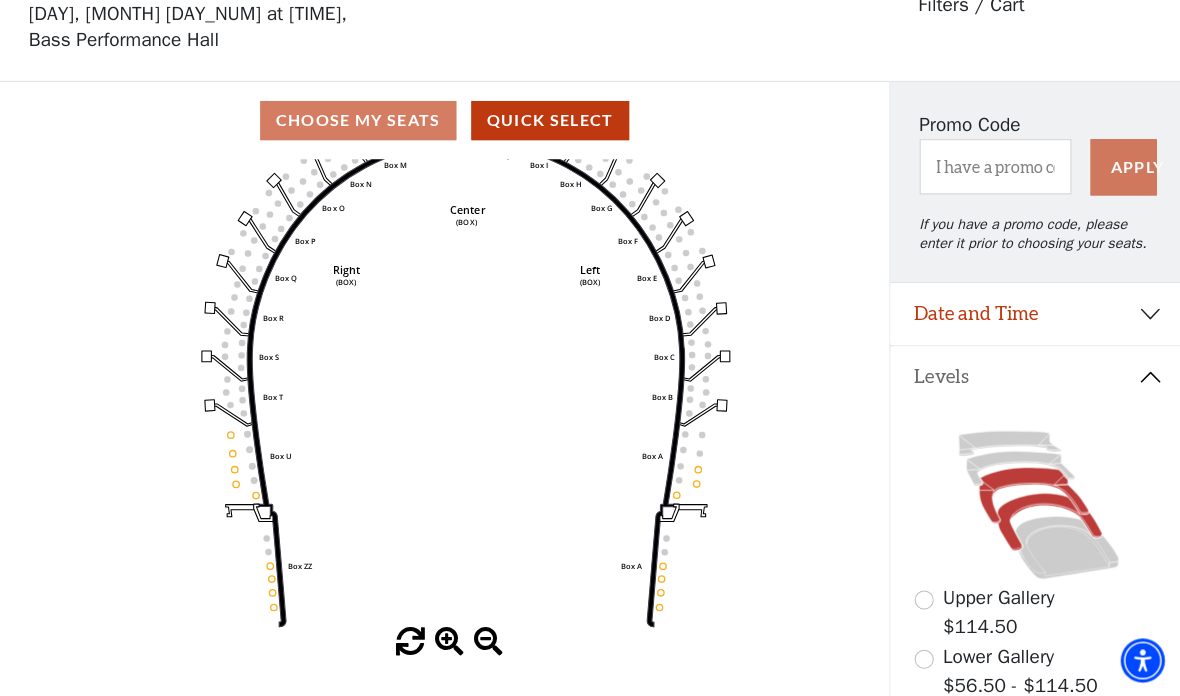 click 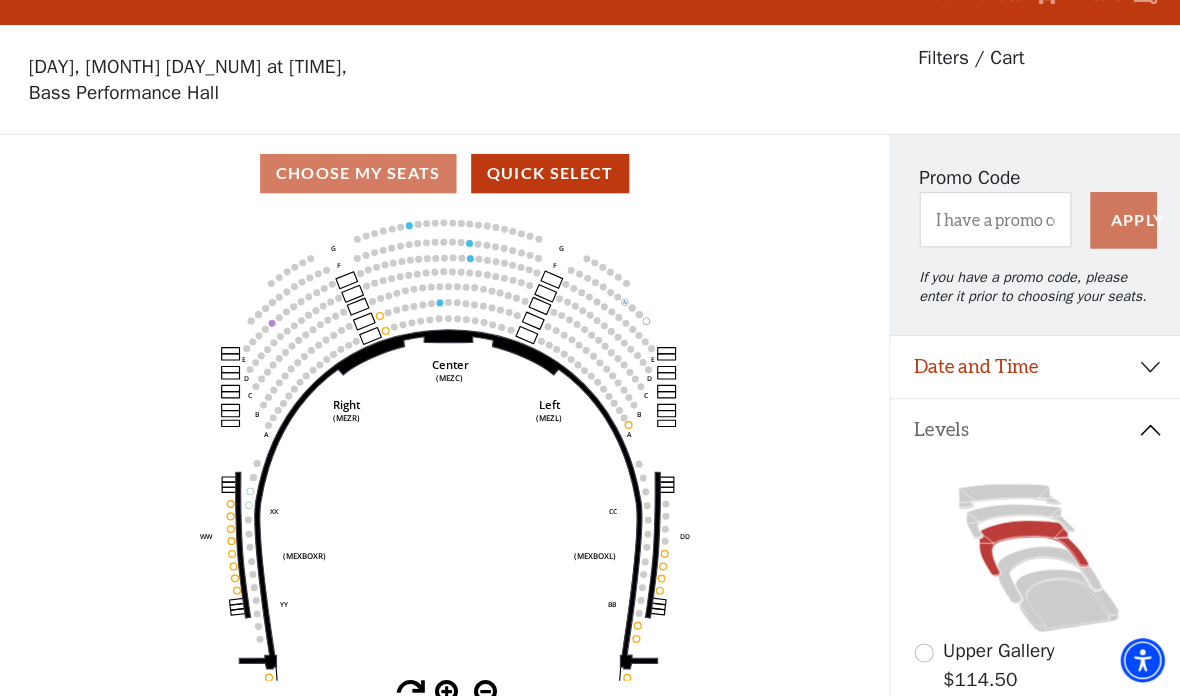 scroll, scrollTop: 89, scrollLeft: 0, axis: vertical 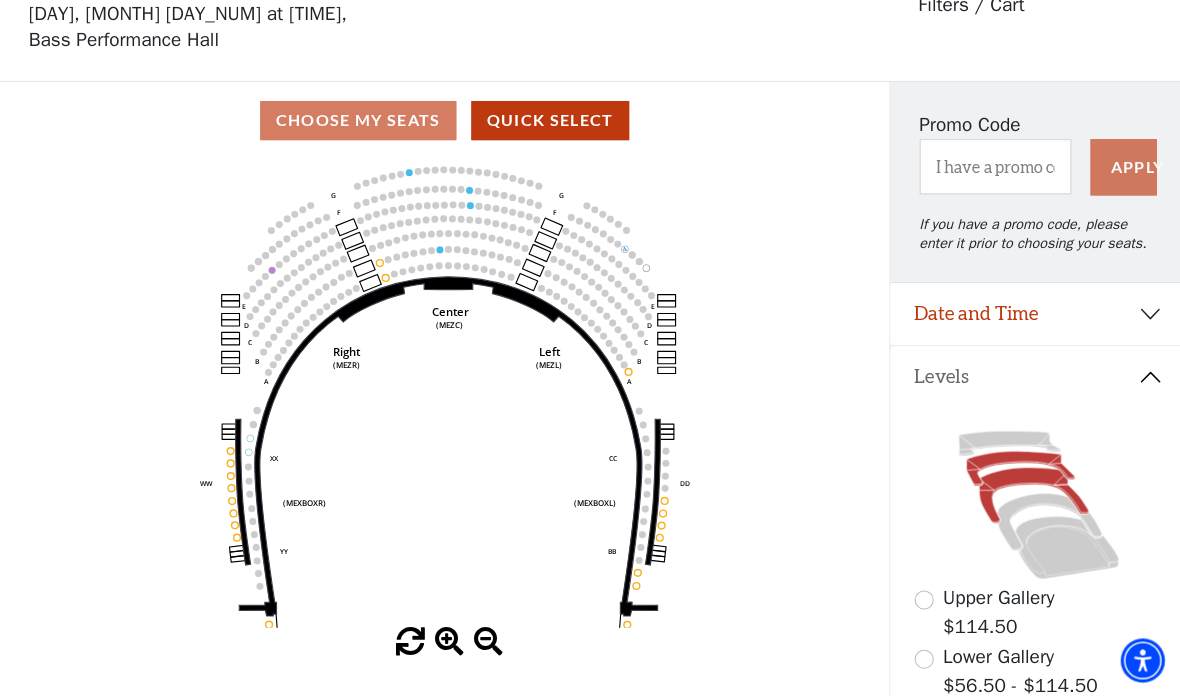 click 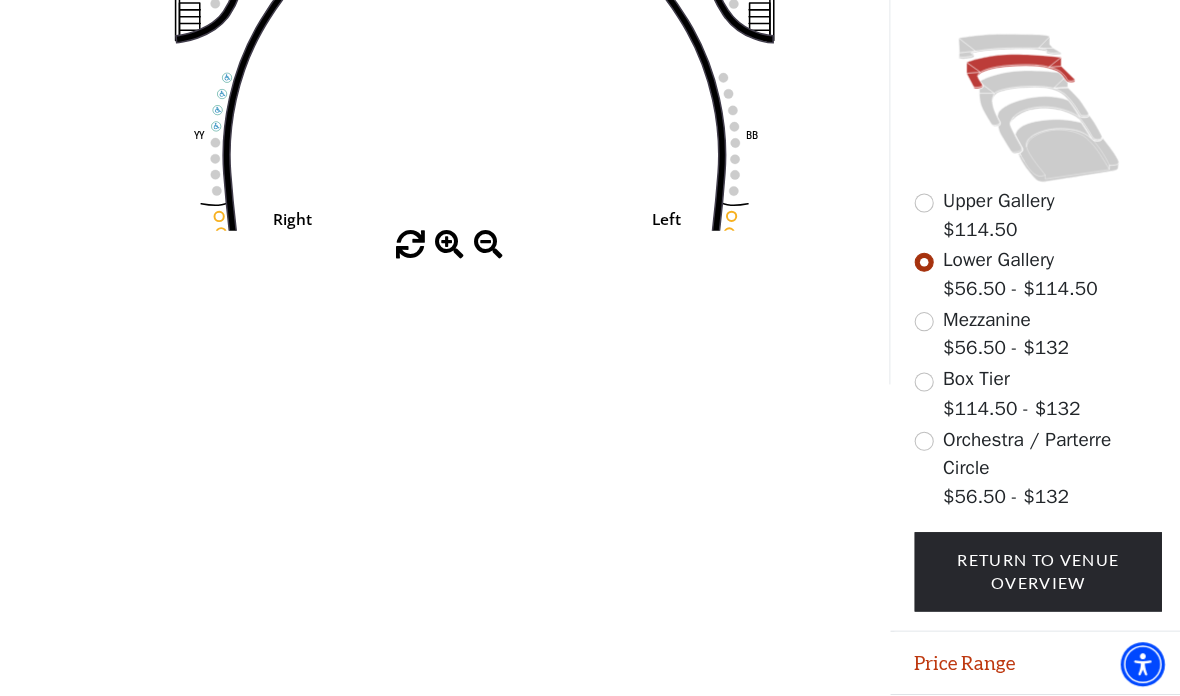 scroll, scrollTop: 466, scrollLeft: 0, axis: vertical 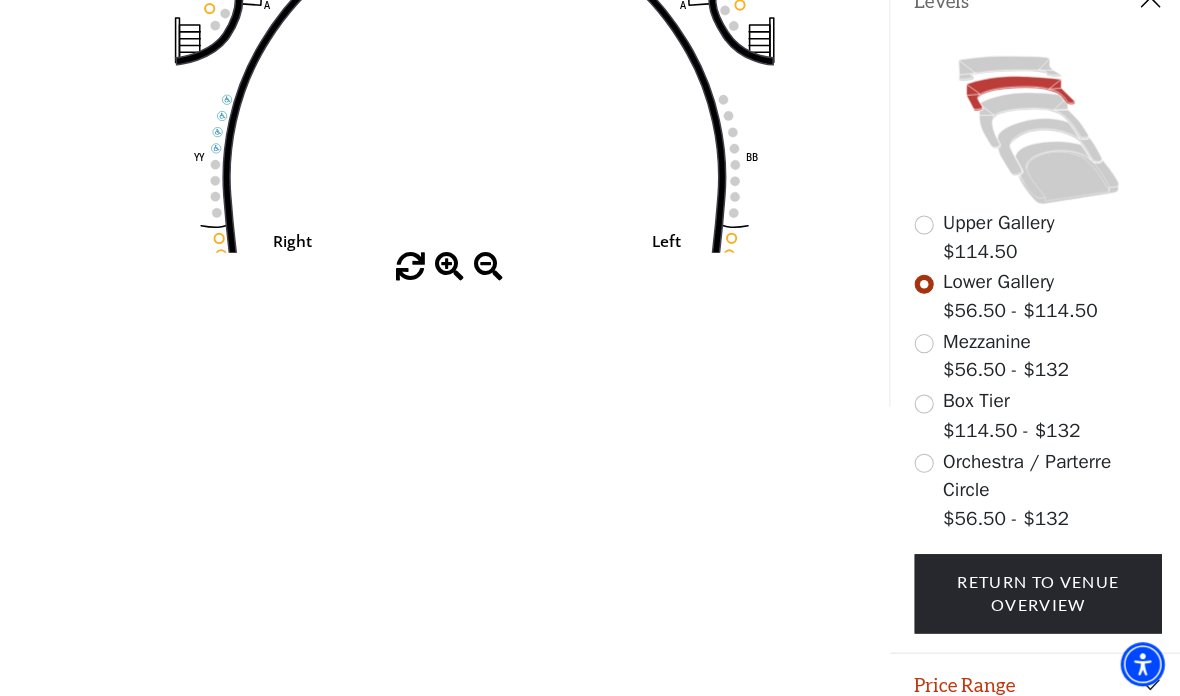 click on "Price Range" at bounding box center [1033, 681] 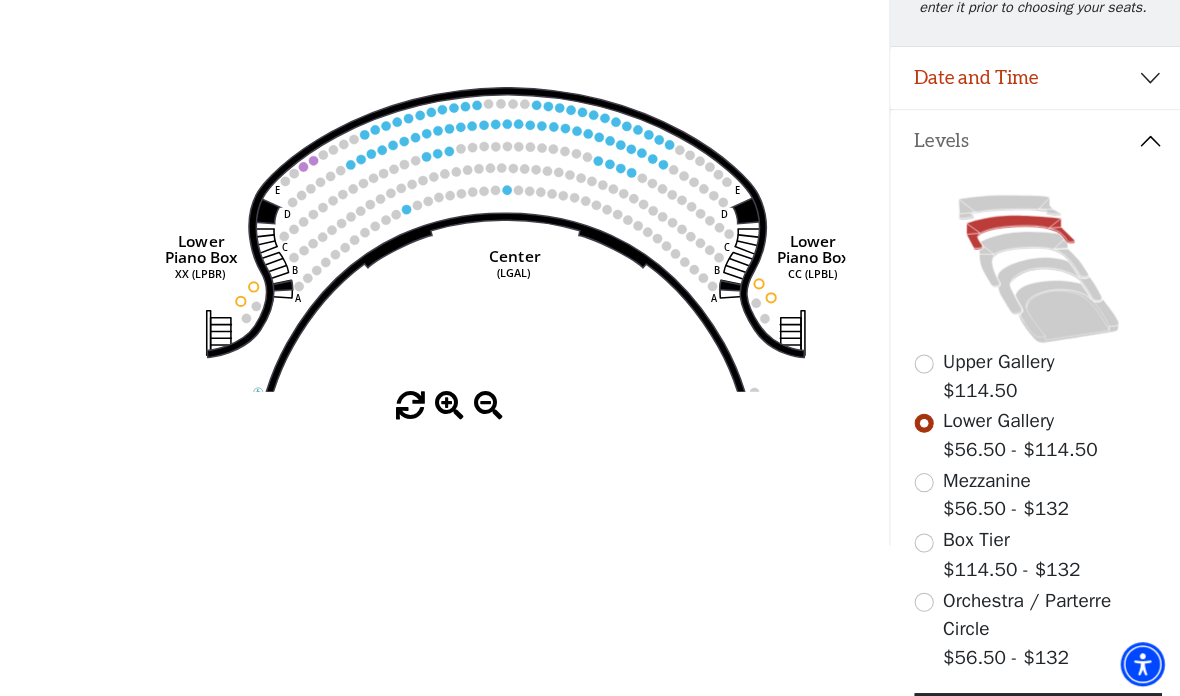 scroll, scrollTop: 290, scrollLeft: 0, axis: vertical 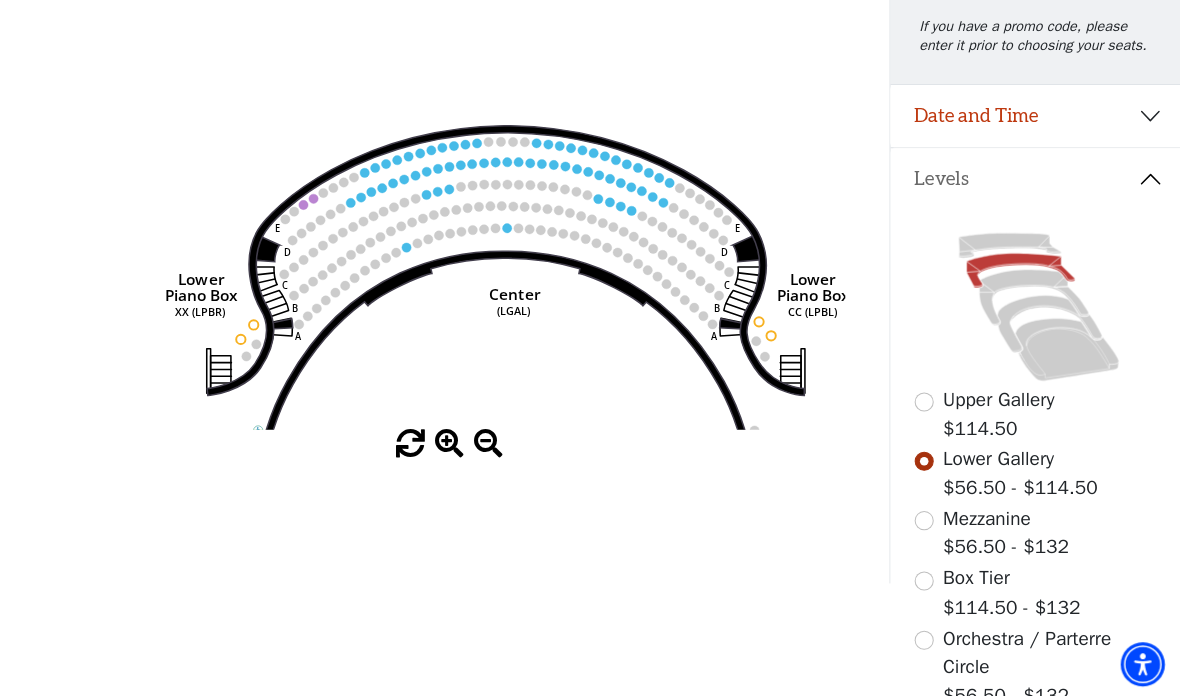 click 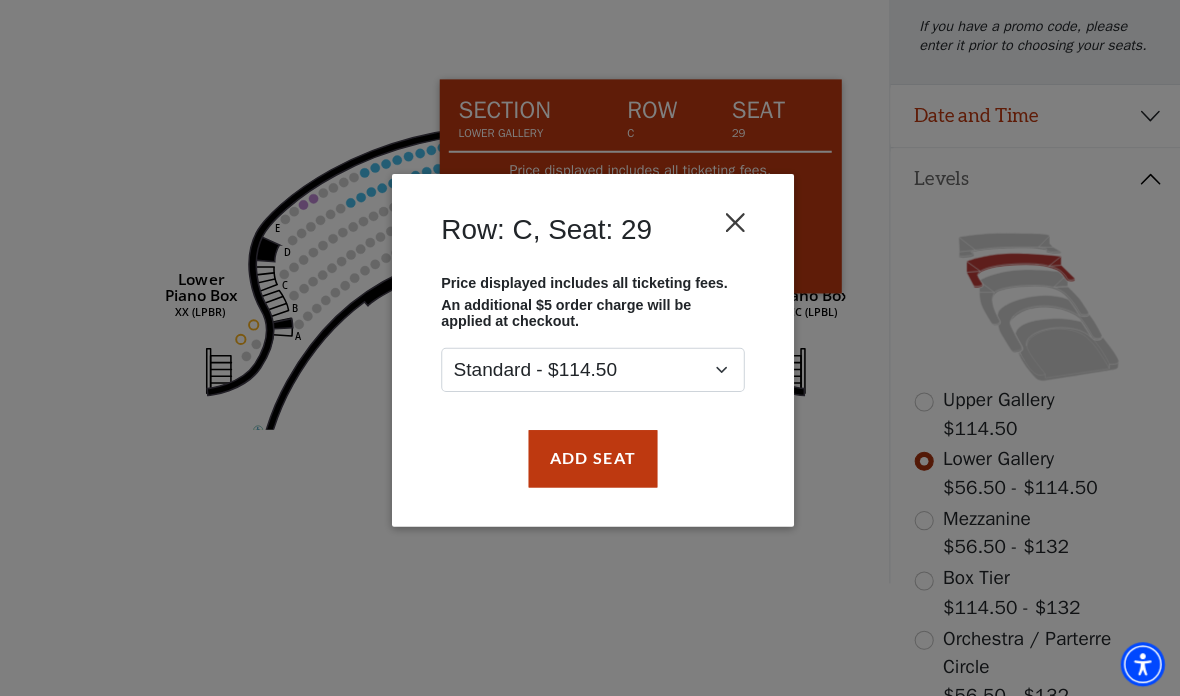 click at bounding box center (732, 221) 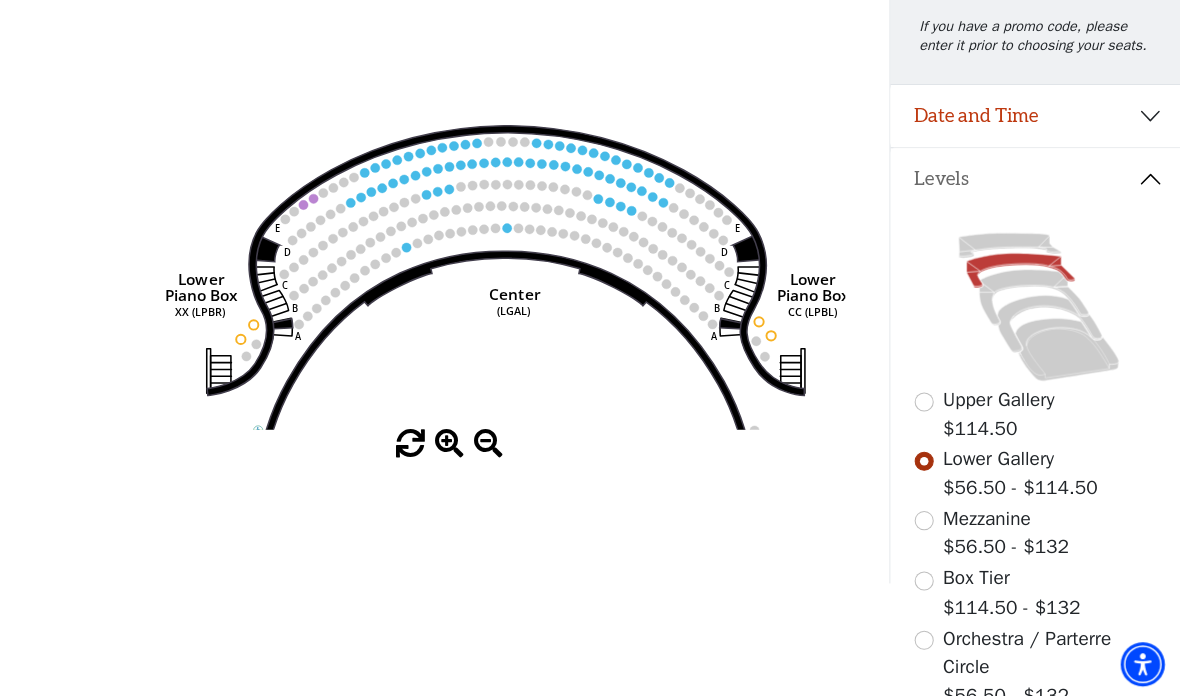 click 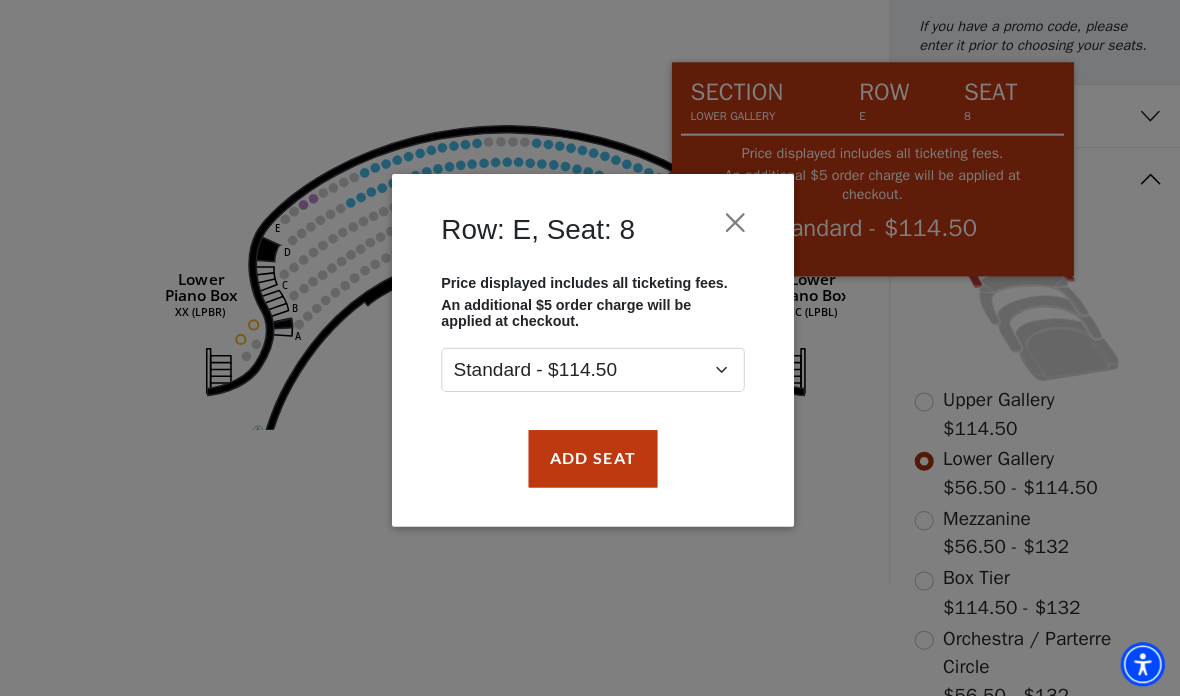 click on "Row: E, Seat: 8
Price displayed includes all ticketing fees.
An additional $5 order charge will be applied at checkout.
Standard - $114.50
Add Seat" at bounding box center (590, 348) 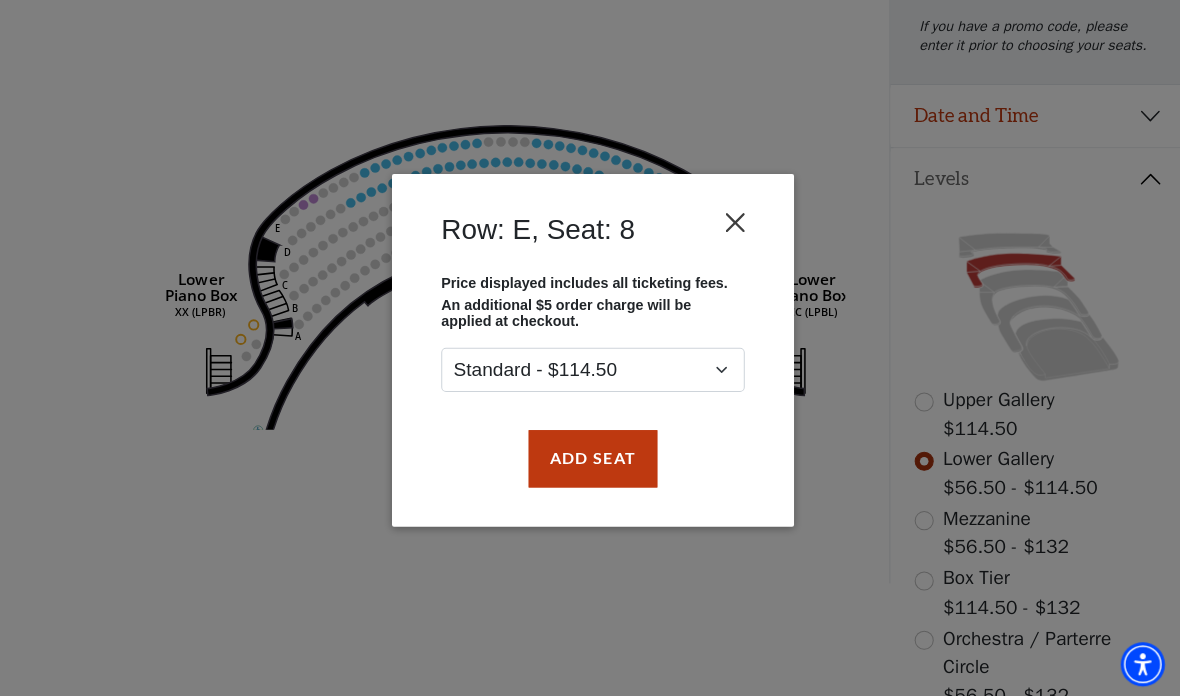 click at bounding box center (732, 221) 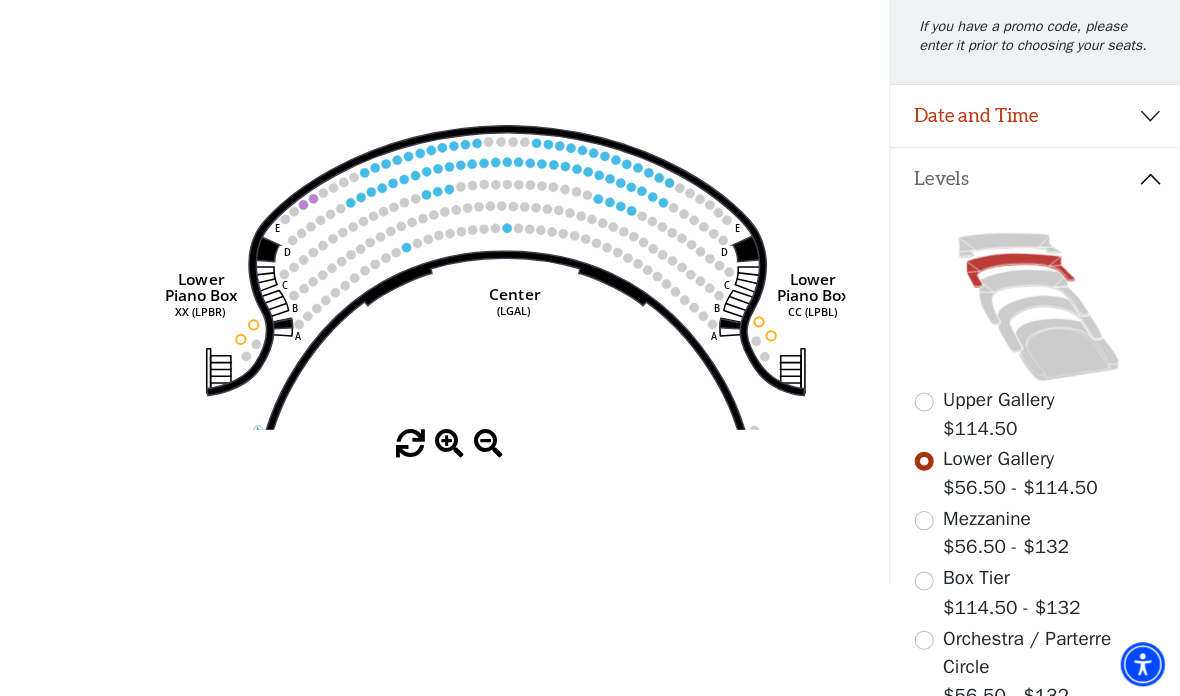 click 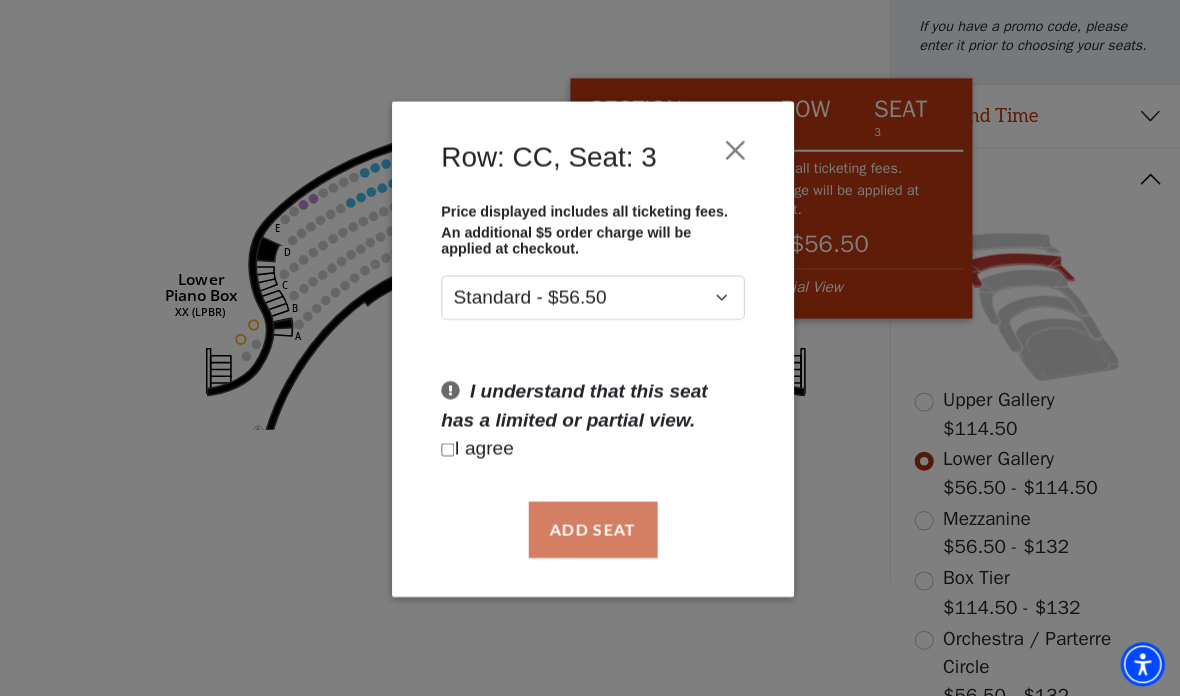 click on "Row: CC, Seat: 3
Price displayed includes all ticketing fees.
An additional $5 order charge will be applied at checkout.
Standard - $56.50    I understand that this seat has a limited or partial view.    I agree
Add Seat" at bounding box center [590, 348] 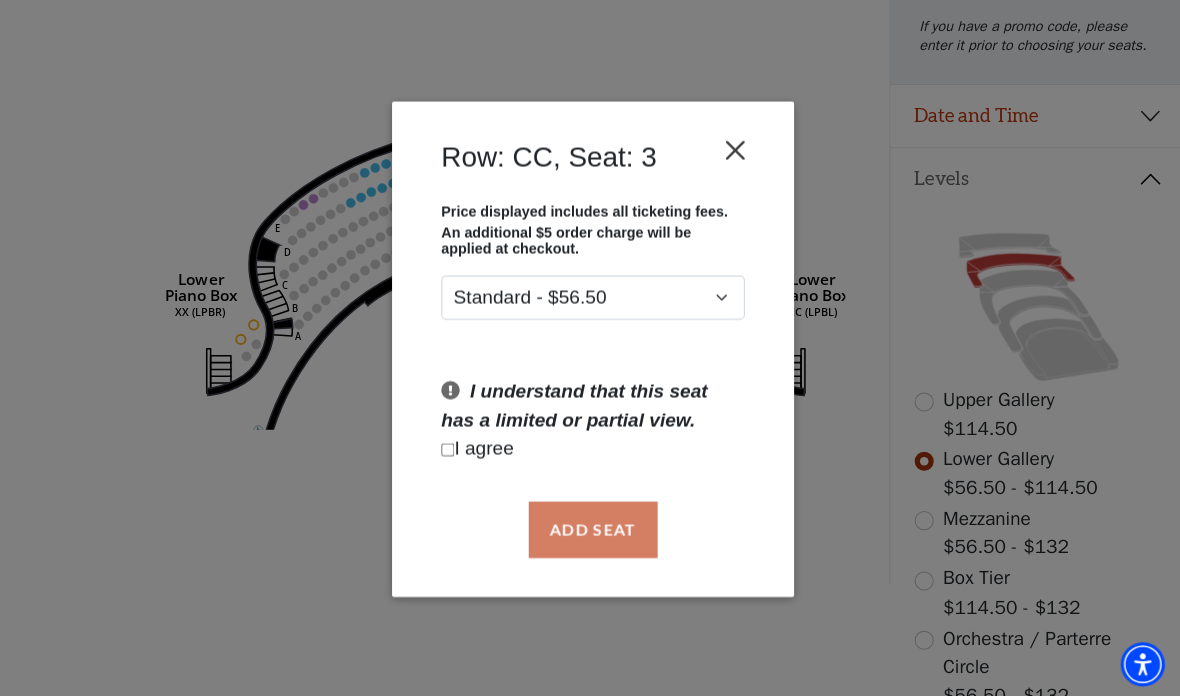 click at bounding box center [732, 150] 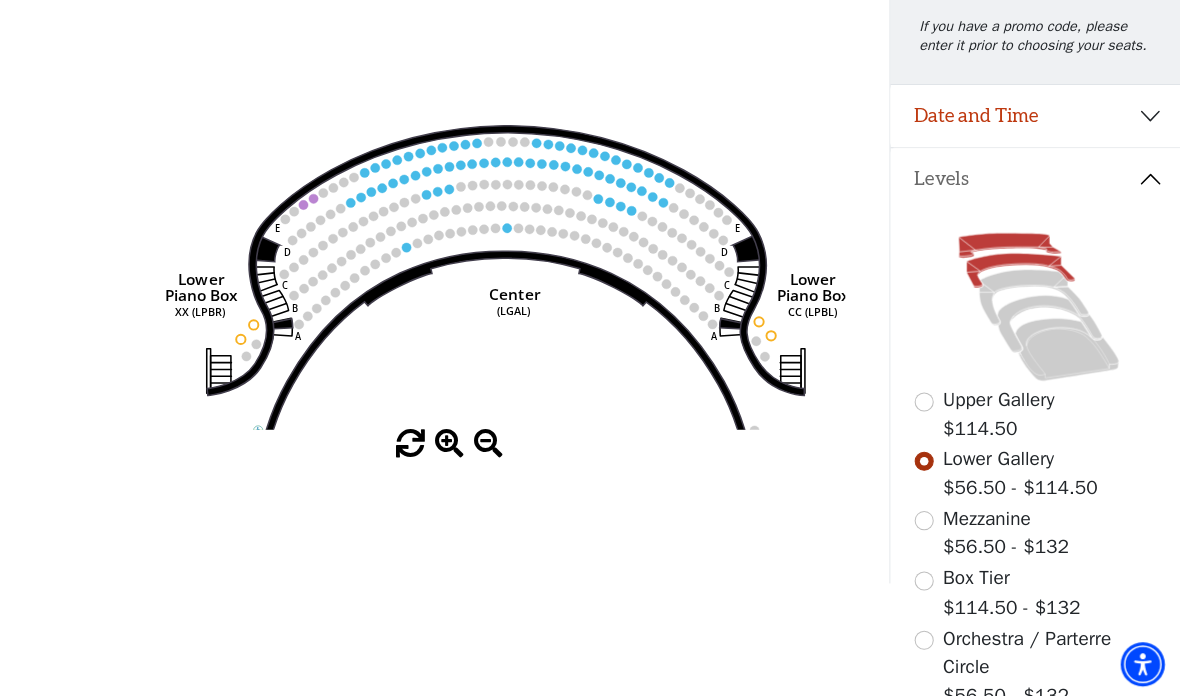 click 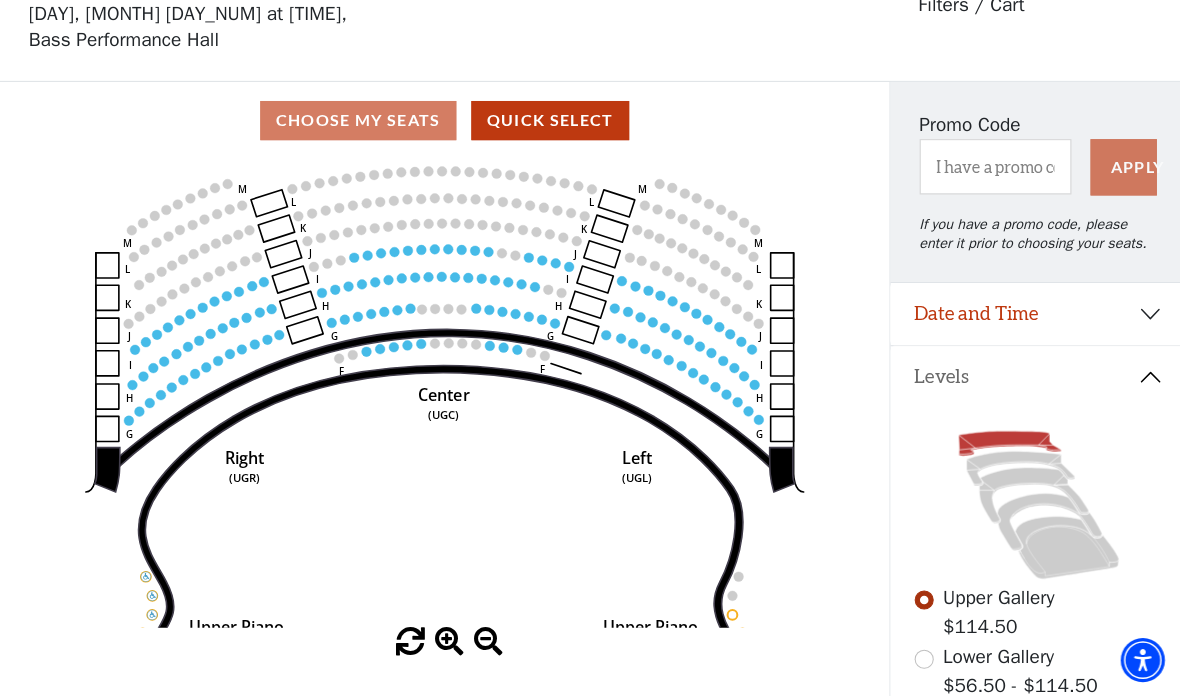 scroll, scrollTop: 89, scrollLeft: 0, axis: vertical 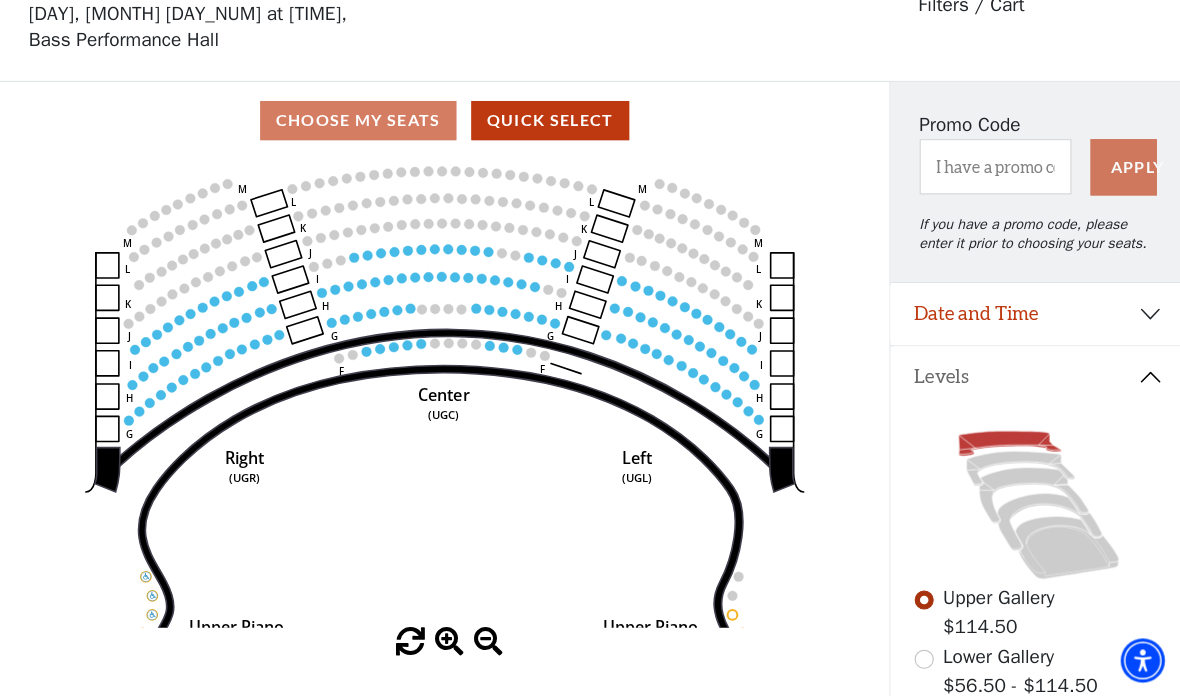 click 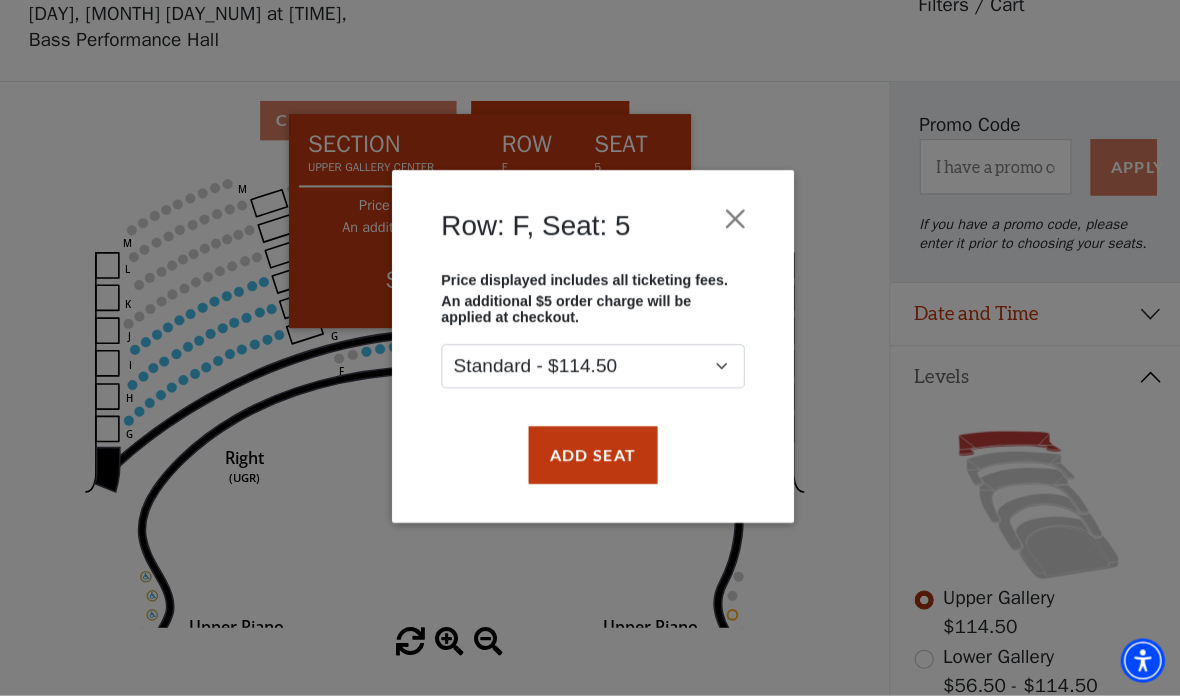 click on "Row: F, Seat: 5
Price displayed includes all ticketing fees.
An additional $5 order charge will be applied at checkout.
Standard - $114.50
Add Seat" at bounding box center [590, 348] 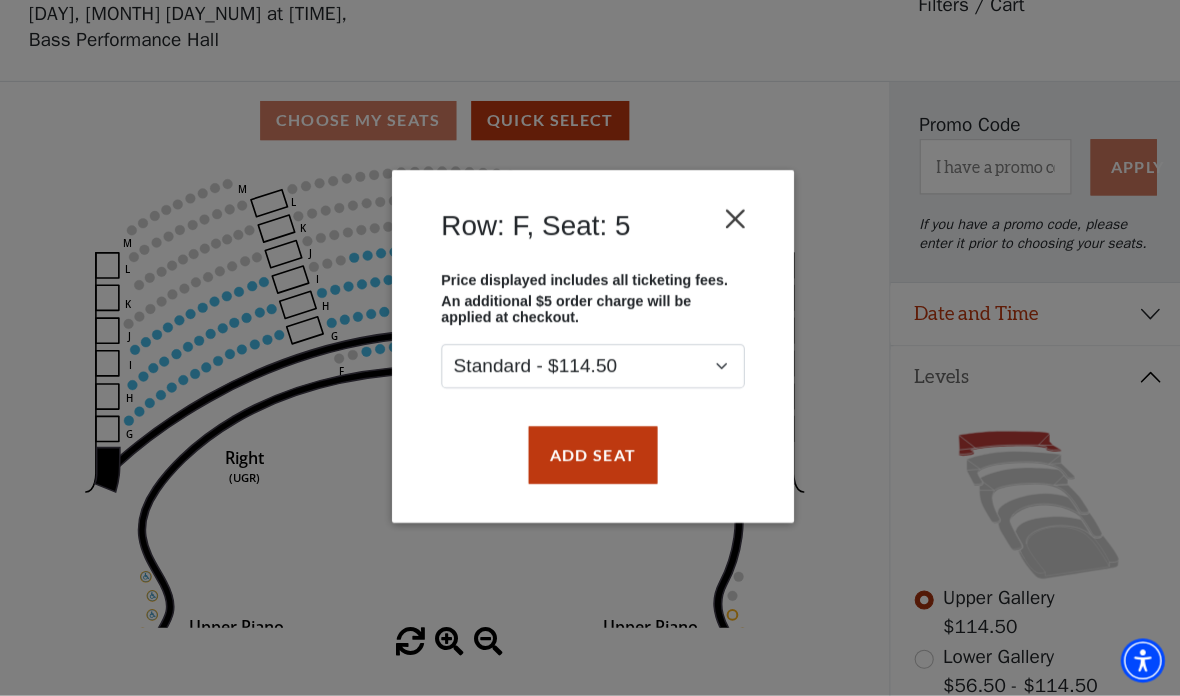 click at bounding box center (732, 221) 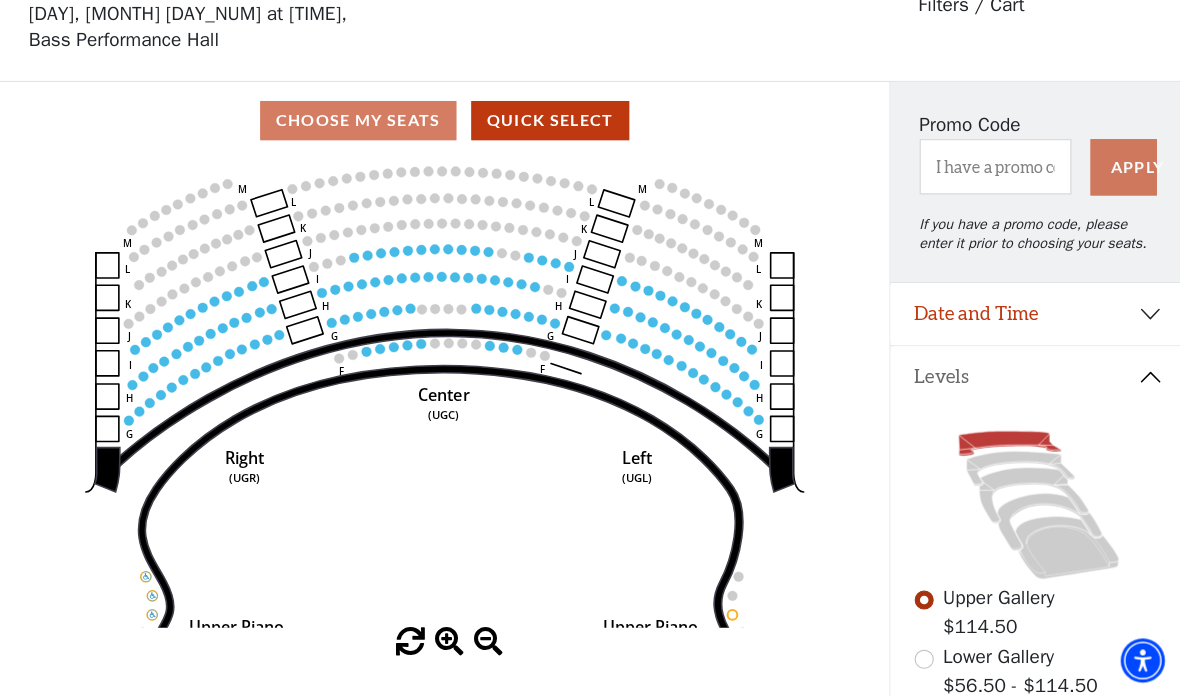 click 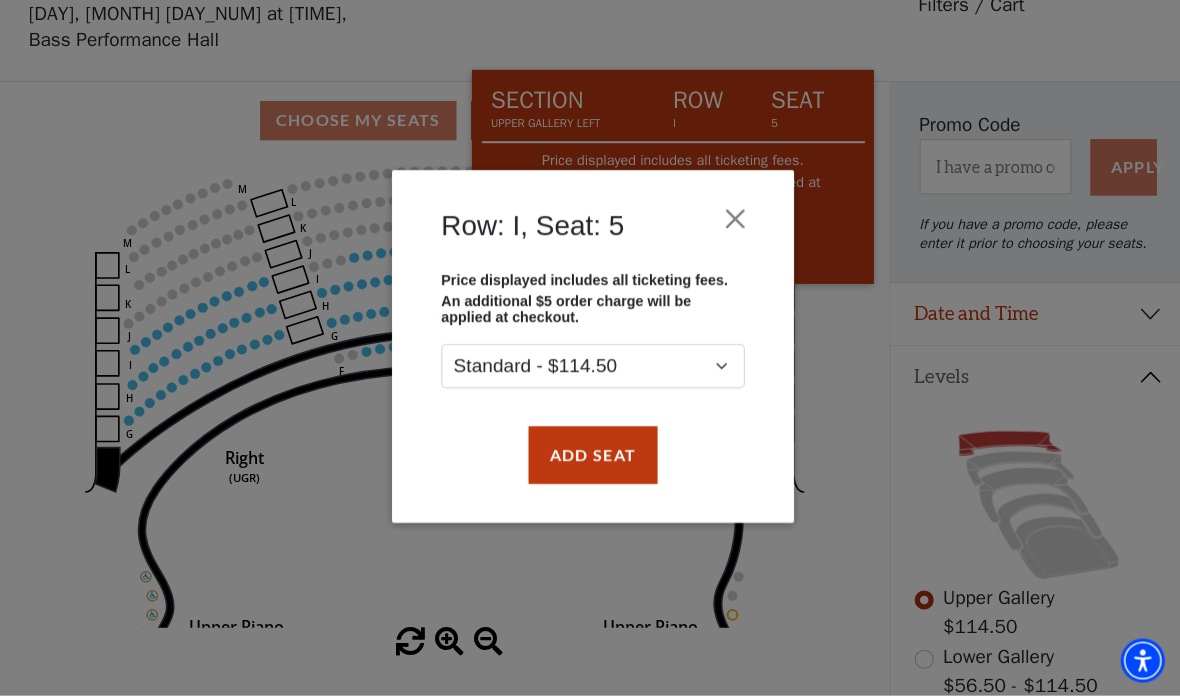 click on "Row: I, Seat: 5
Price displayed includes all ticketing fees.
An additional $5 order charge will be applied at checkout.
Standard - $114.50
Add Seat" at bounding box center [590, 348] 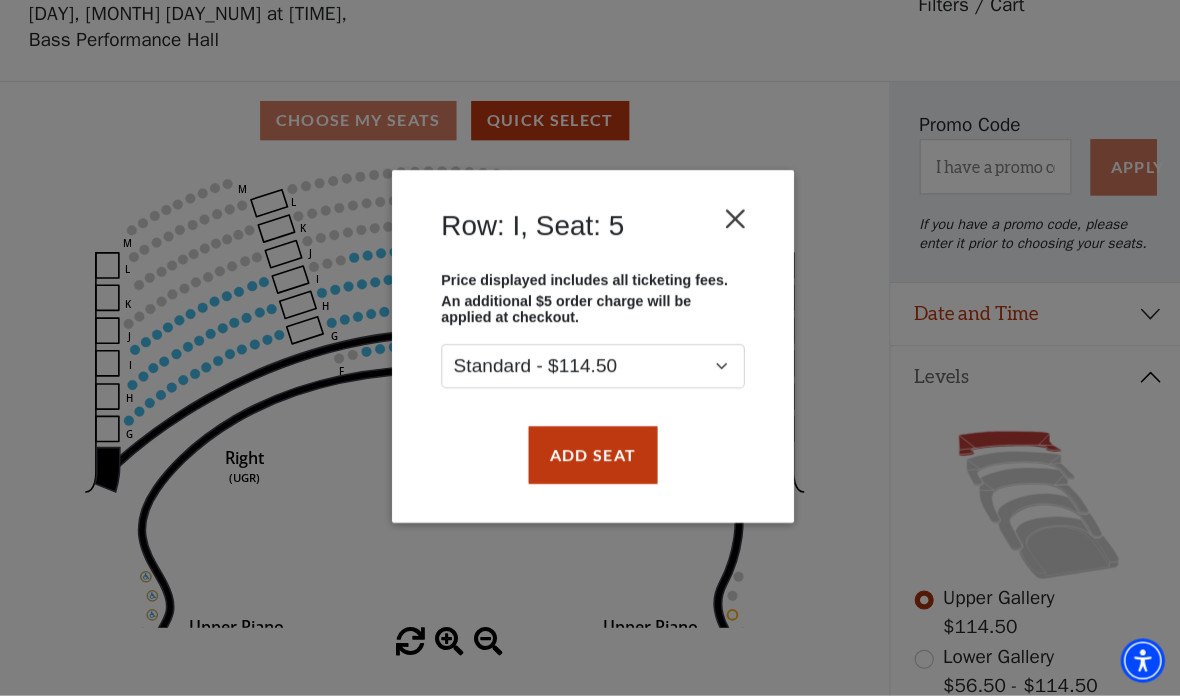 click at bounding box center [732, 221] 